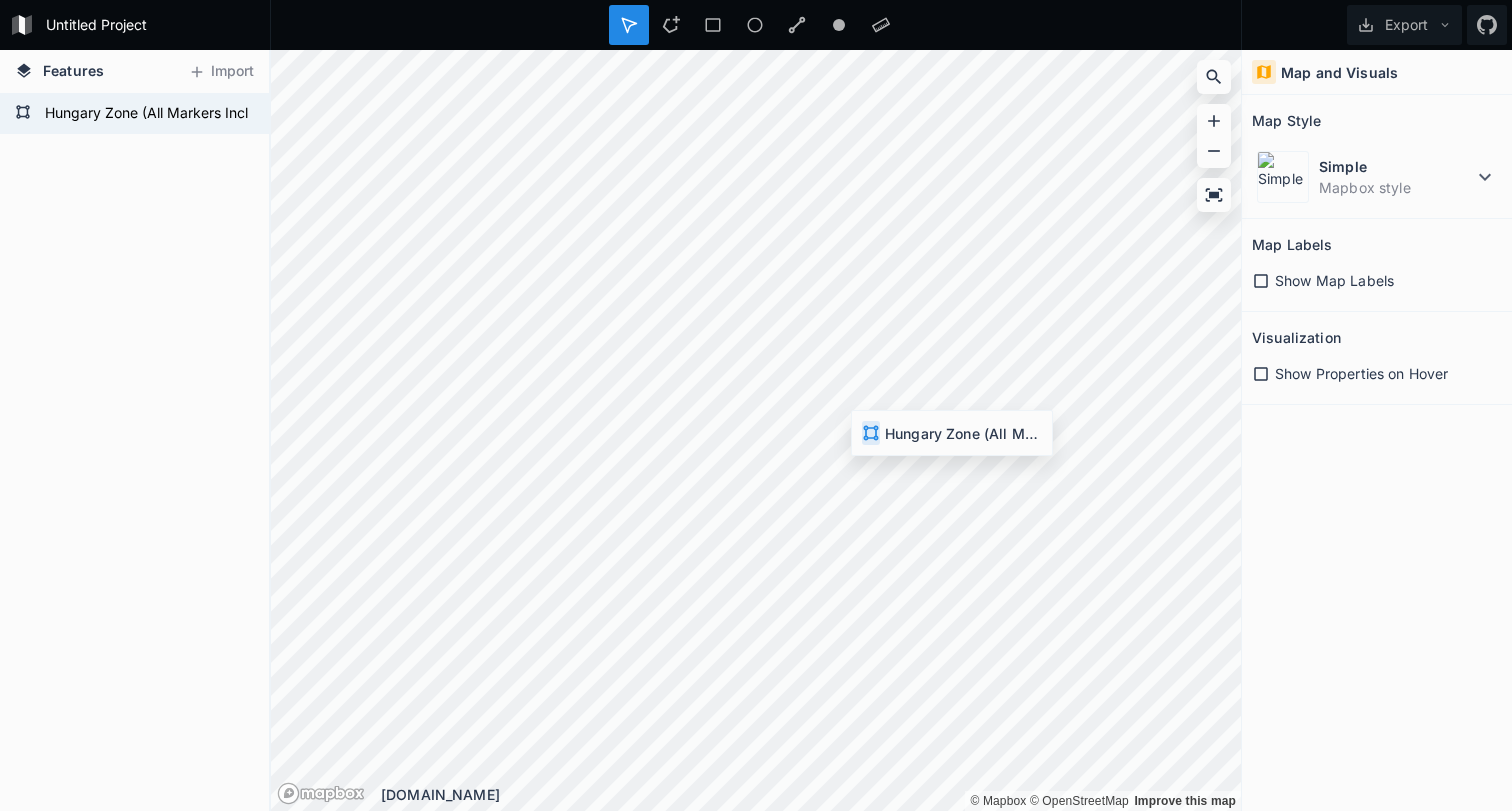 scroll, scrollTop: 0, scrollLeft: 0, axis: both 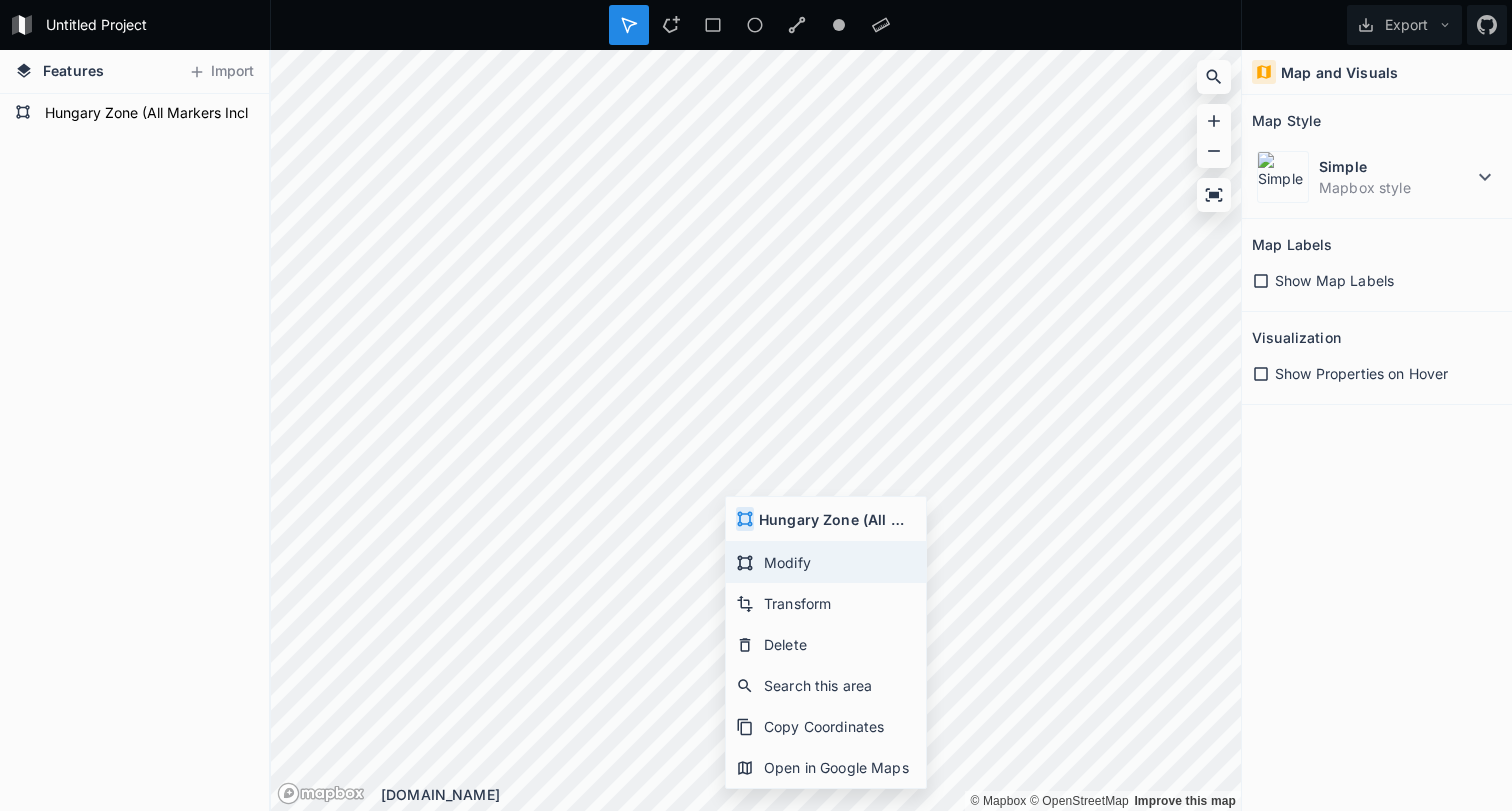 click on "Modify" 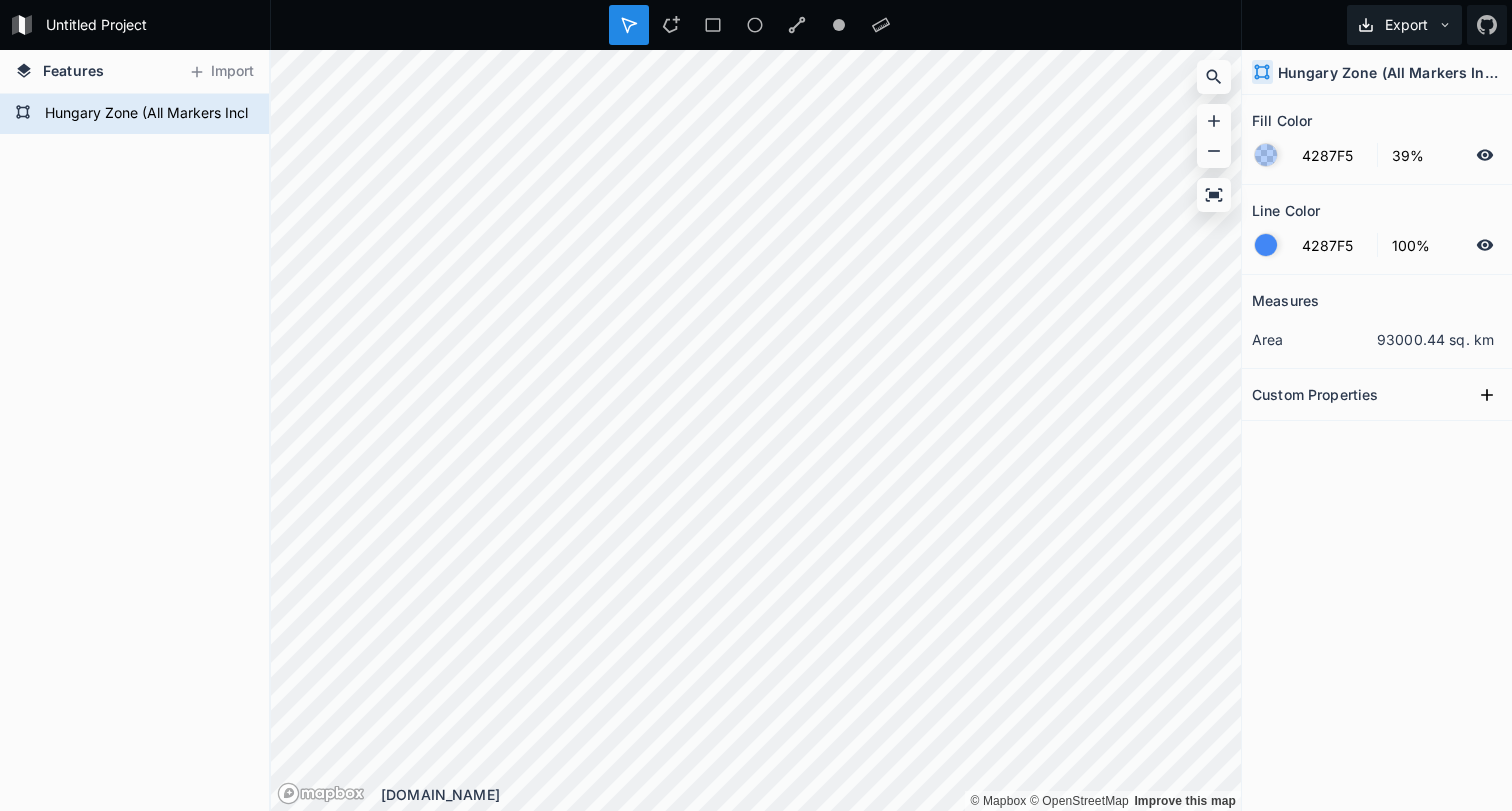 click on "Export" at bounding box center (1404, 25) 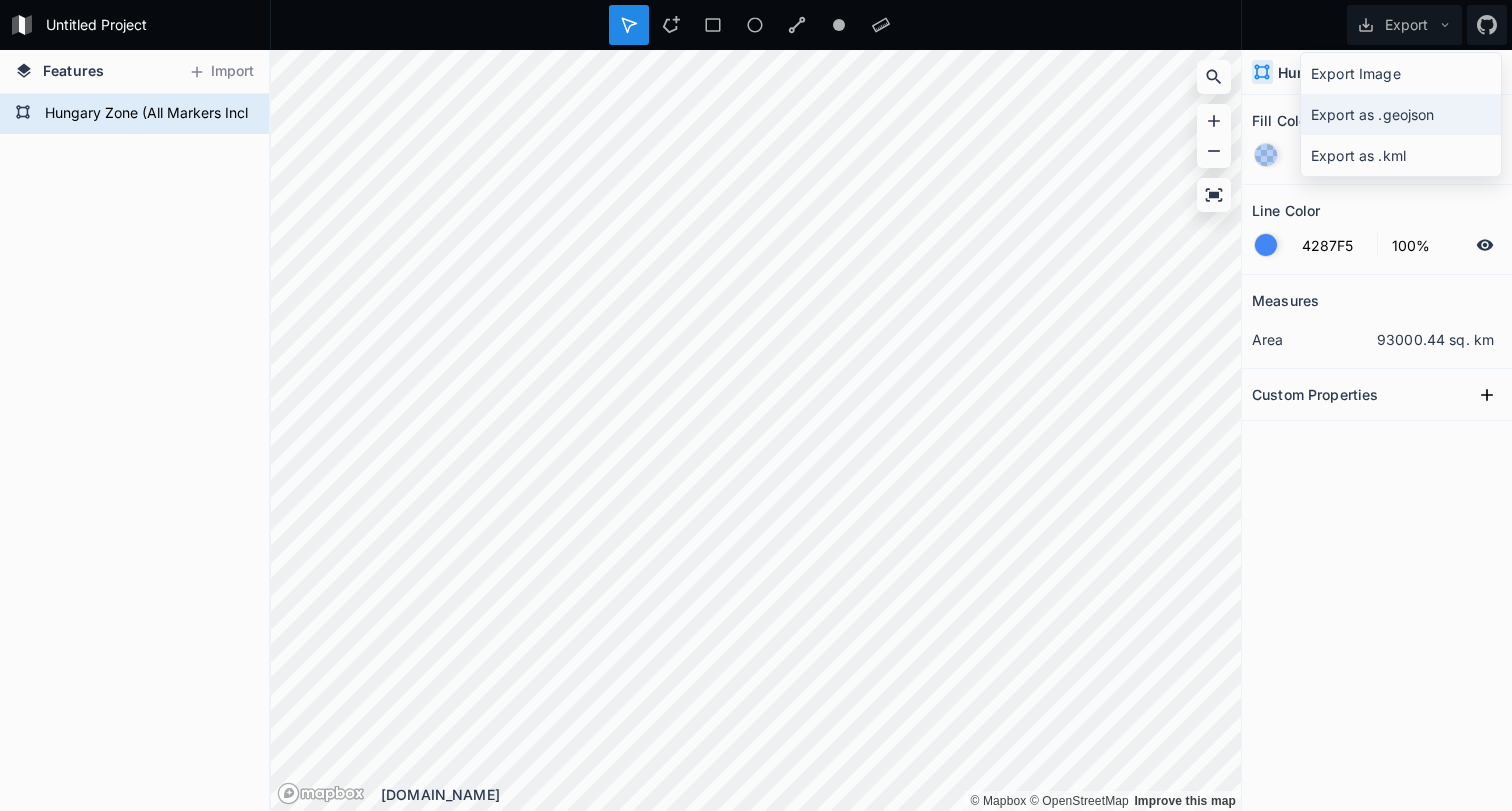 click on "Export as .geojson" 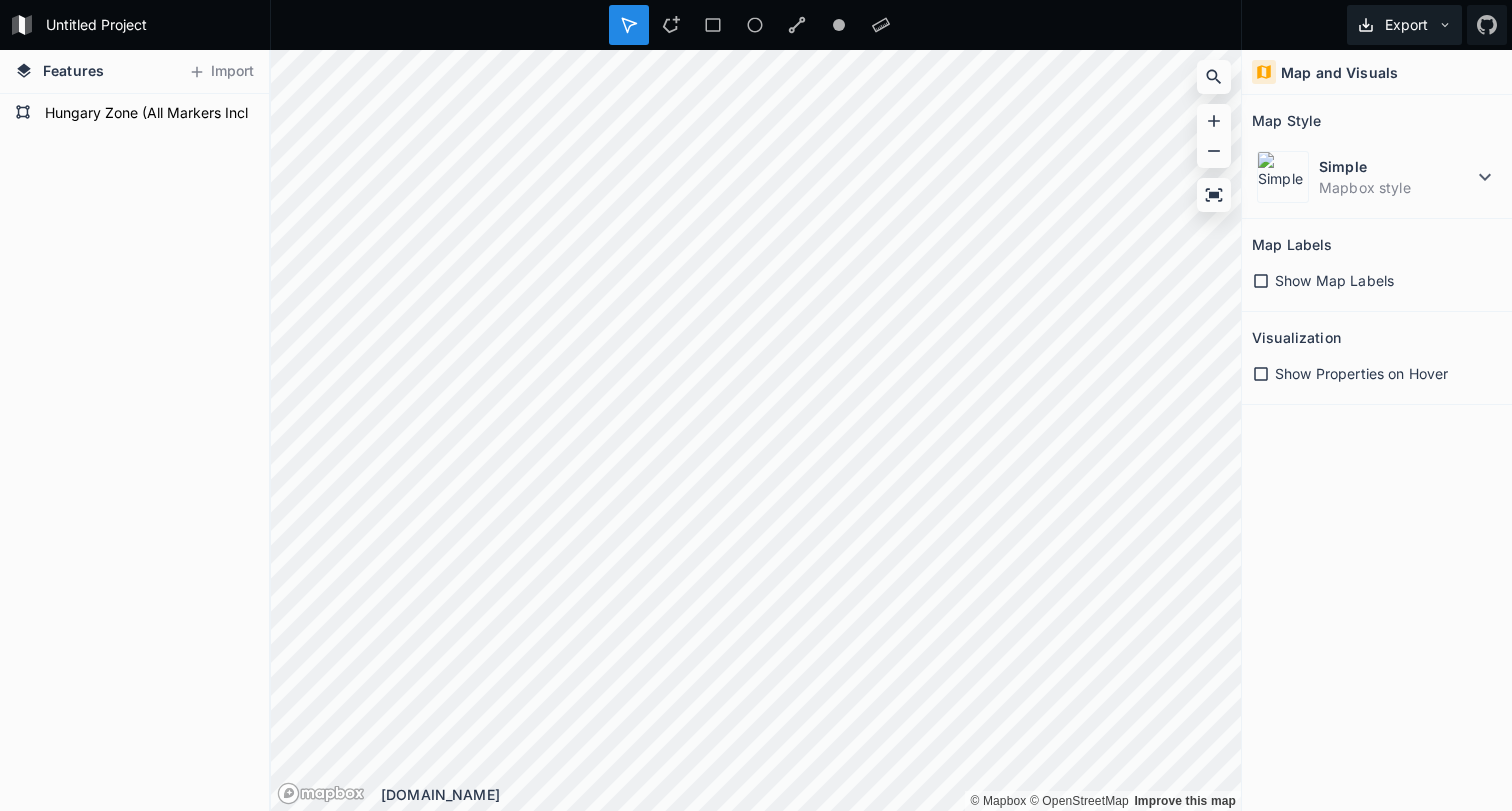 click on "Export" at bounding box center (1404, 25) 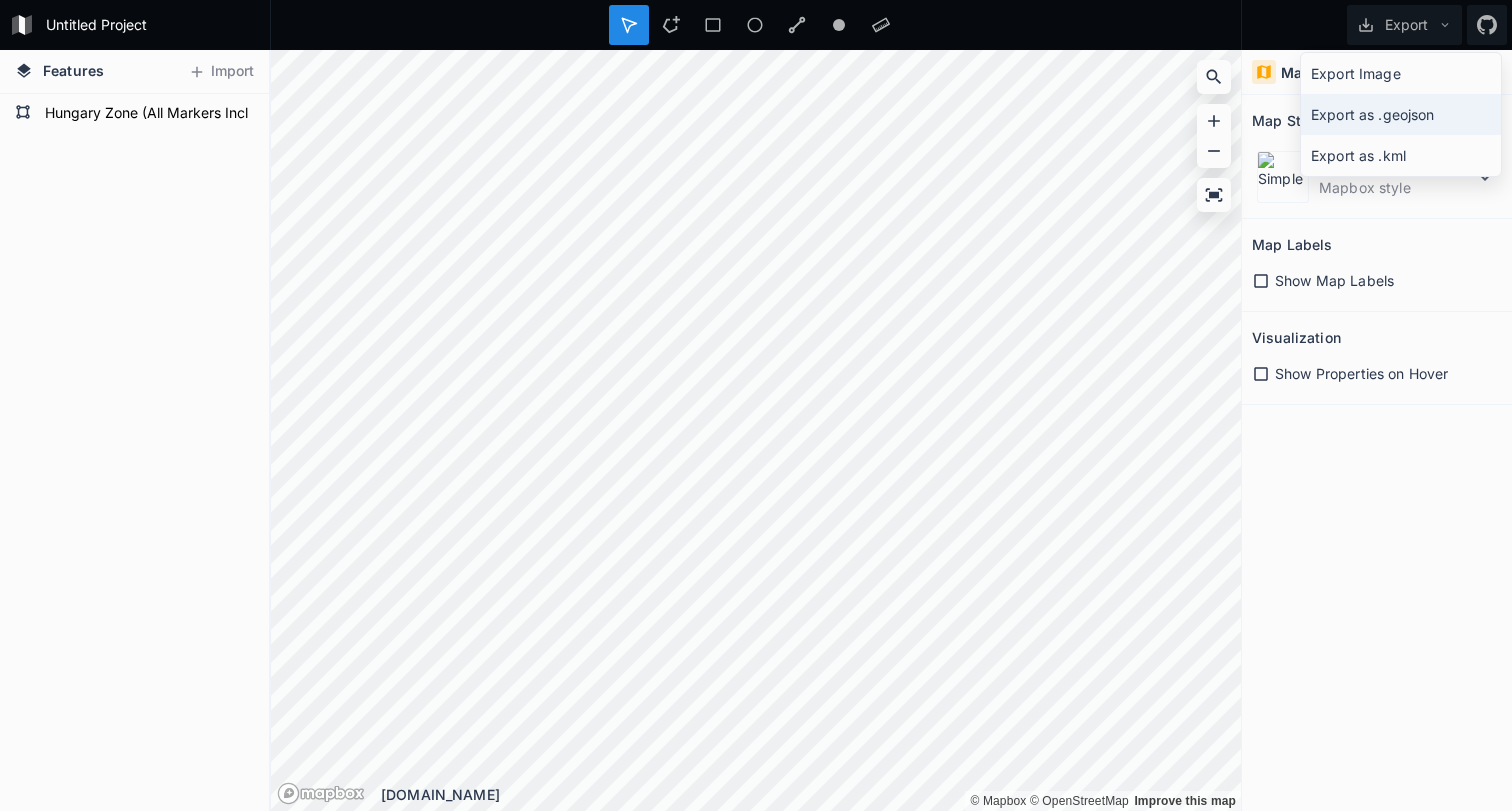 click on "Export as .geojson" 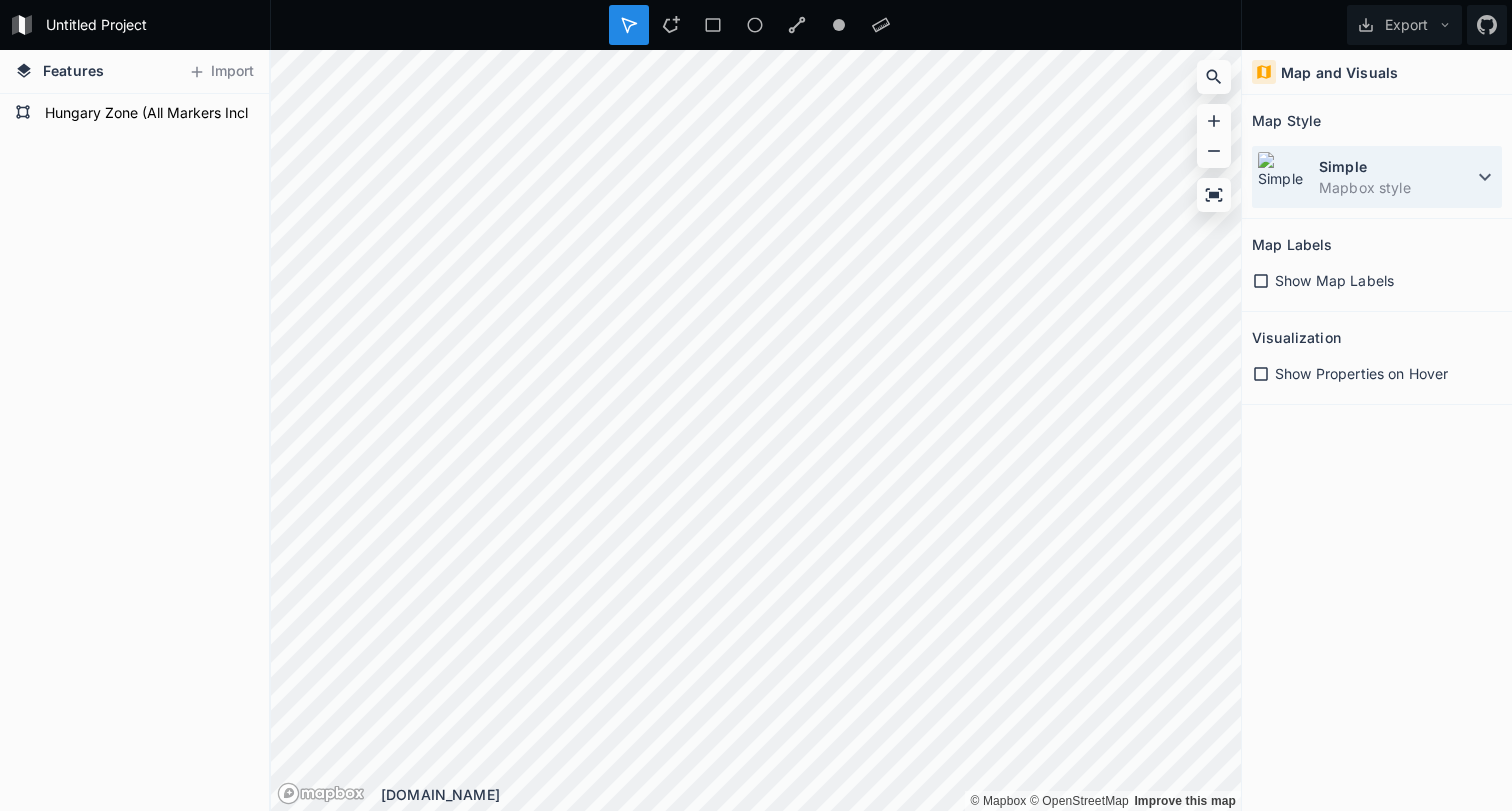 click on "Simple" at bounding box center (1396, 166) 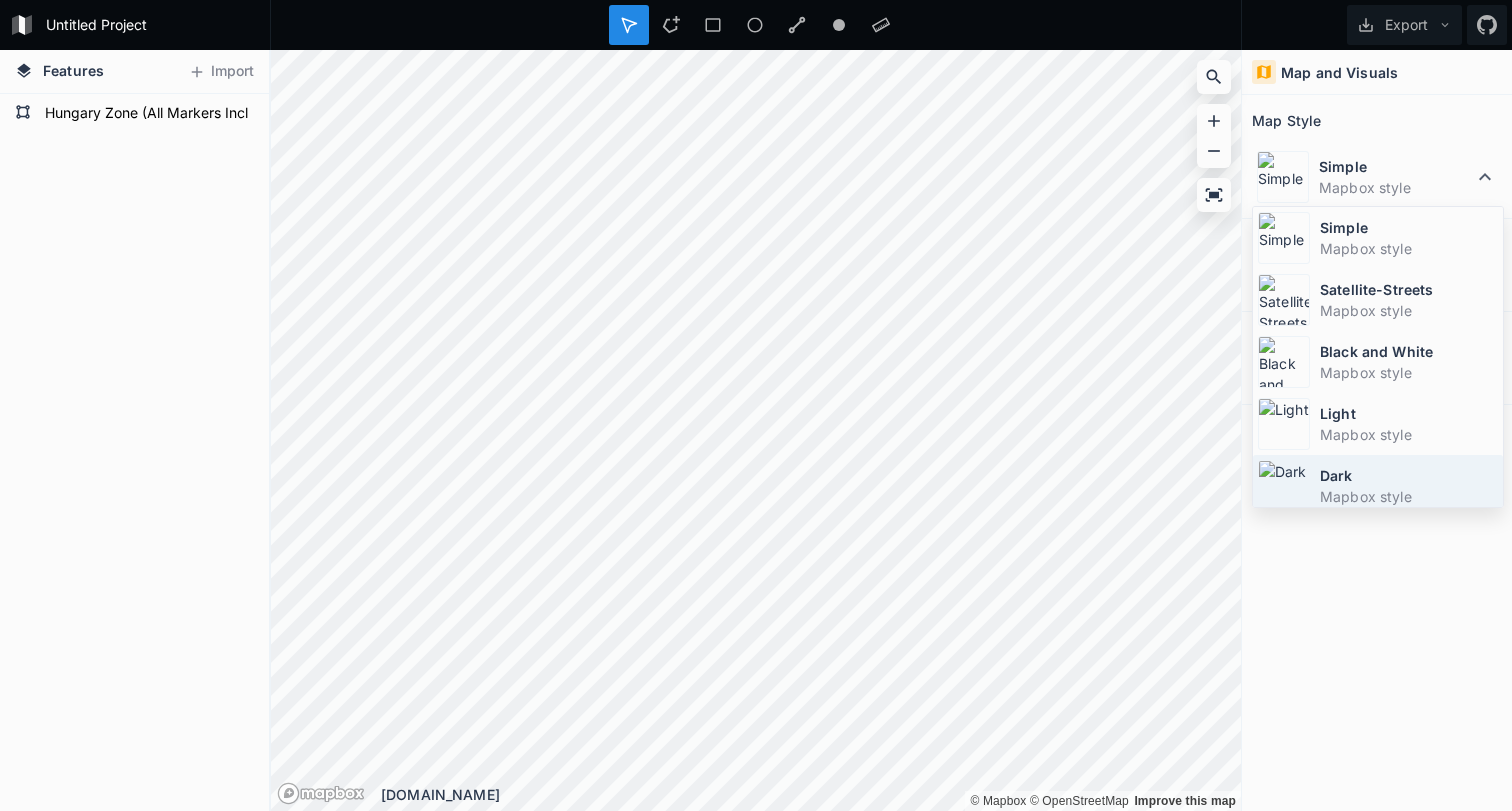 click on "Dark" at bounding box center (1409, 475) 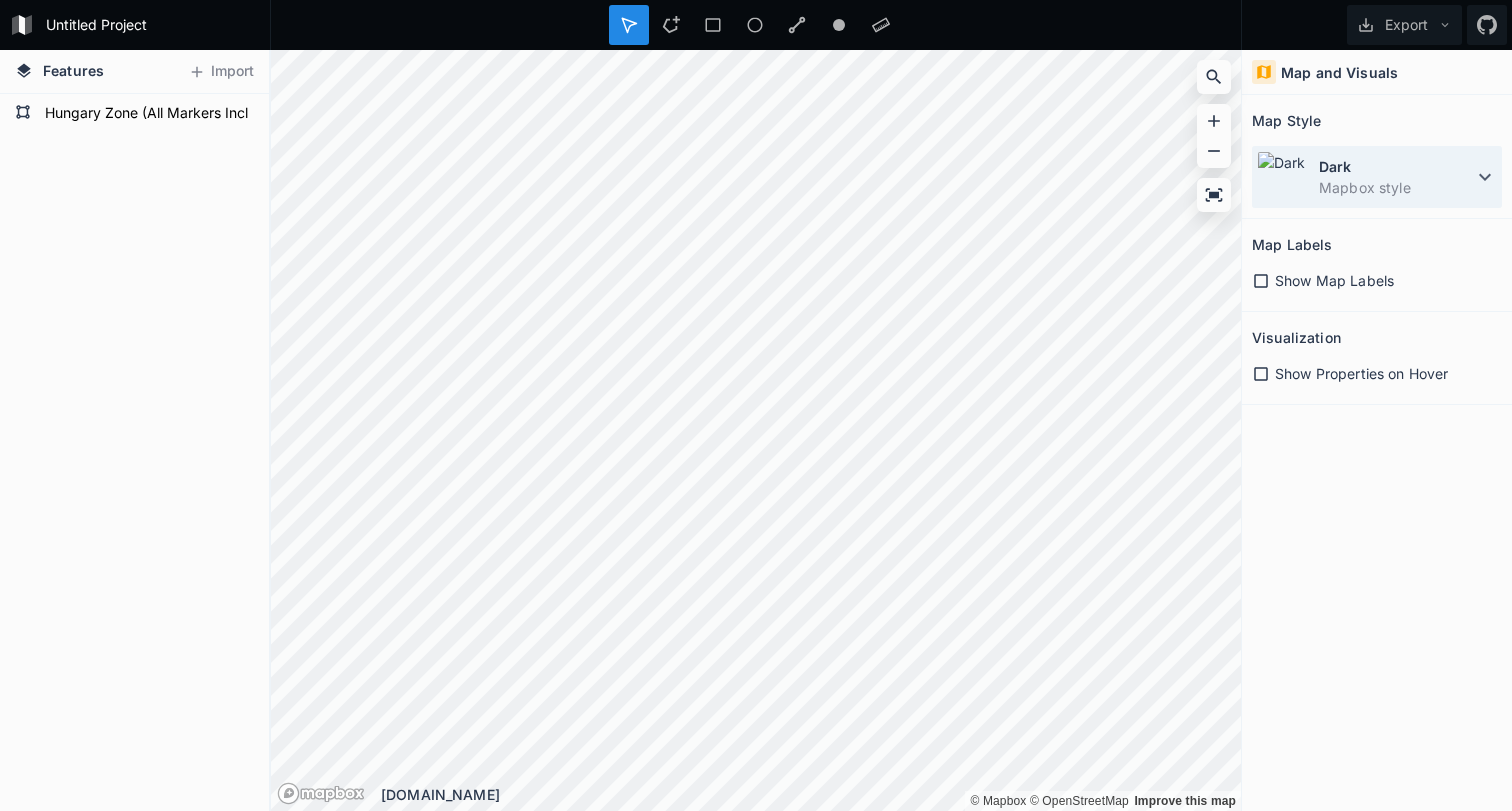 click on "Mapbox style" at bounding box center (1396, 187) 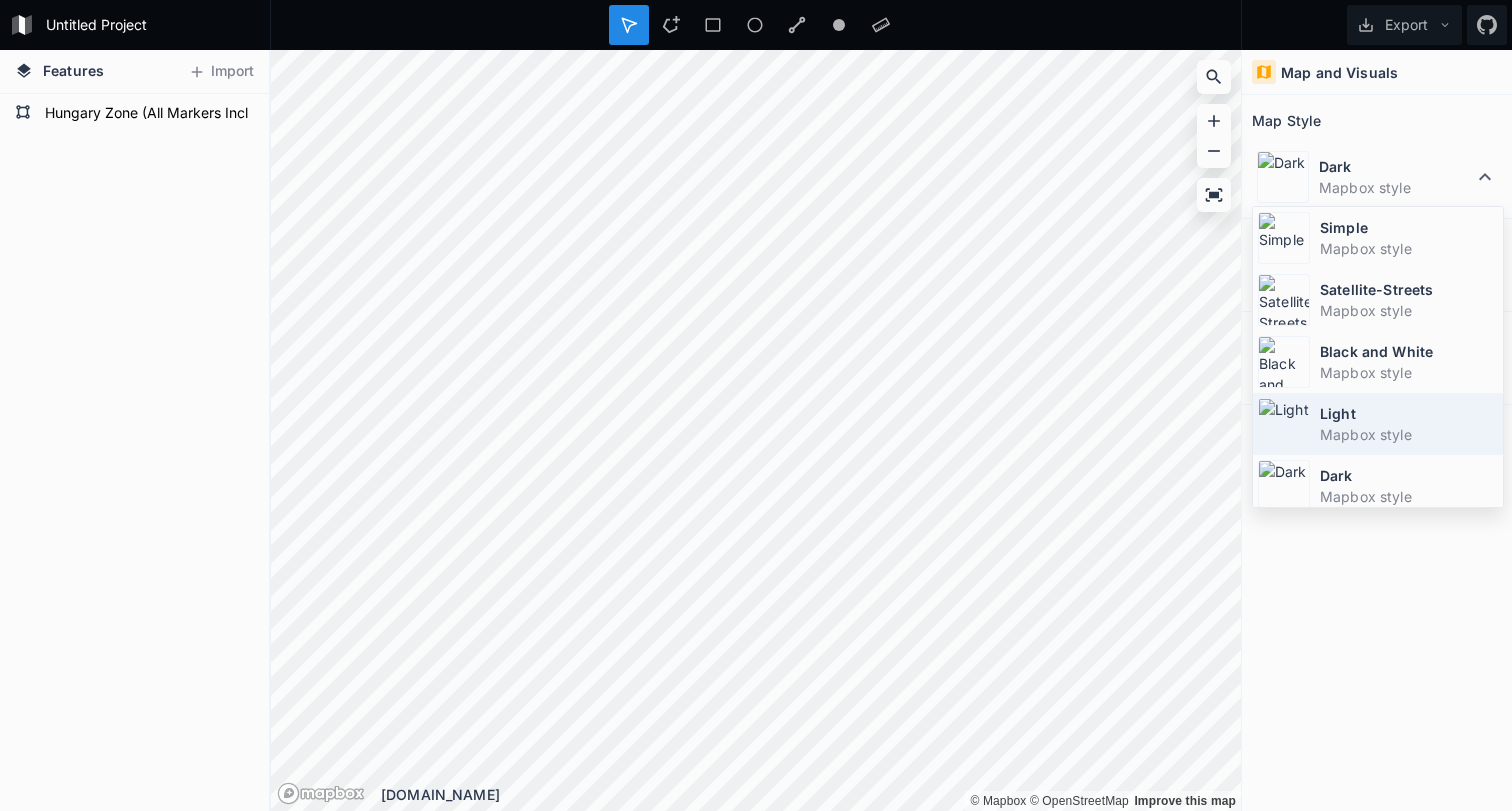 click on "Light Mapbox style" 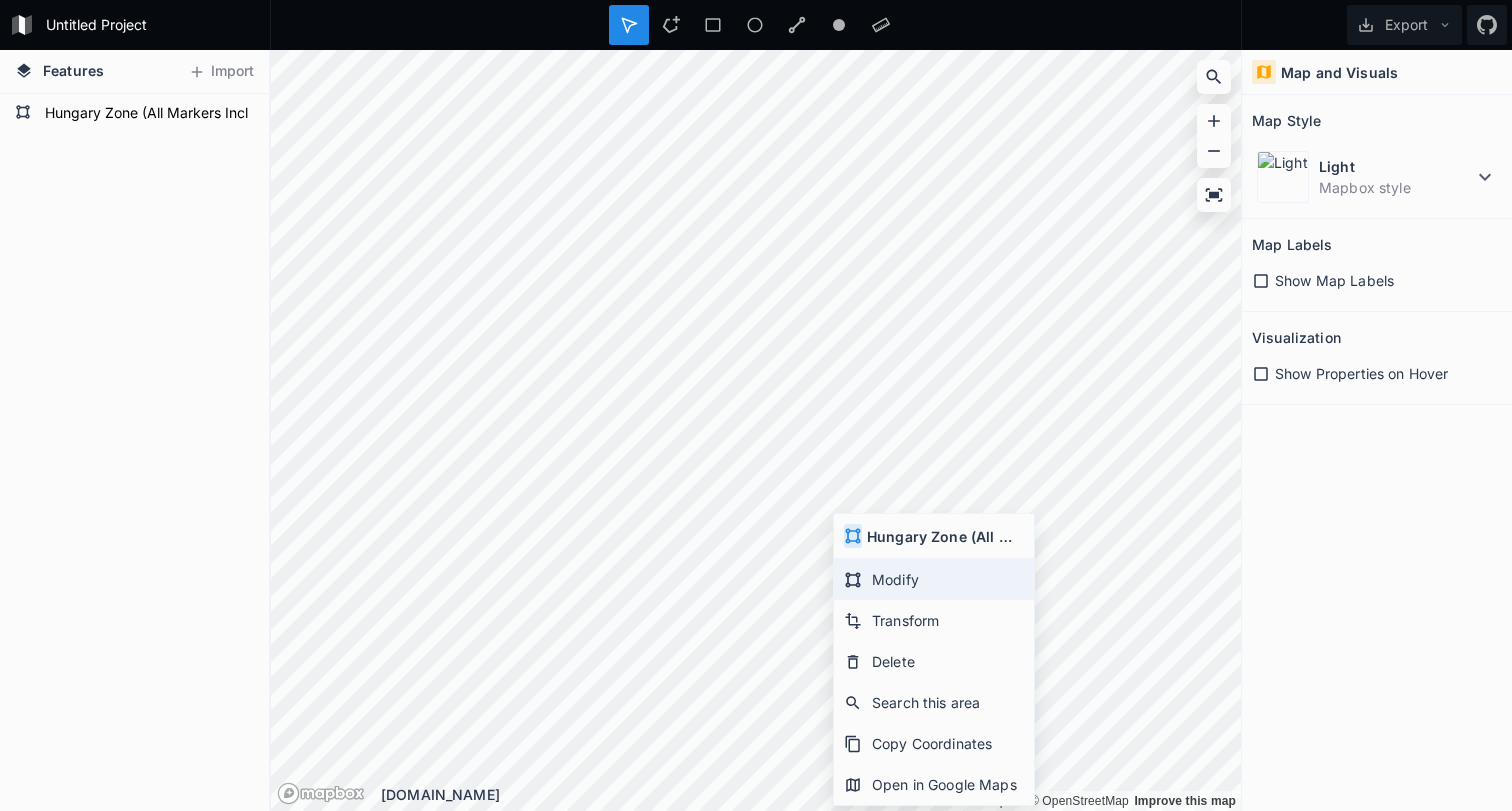 click on "Modify" 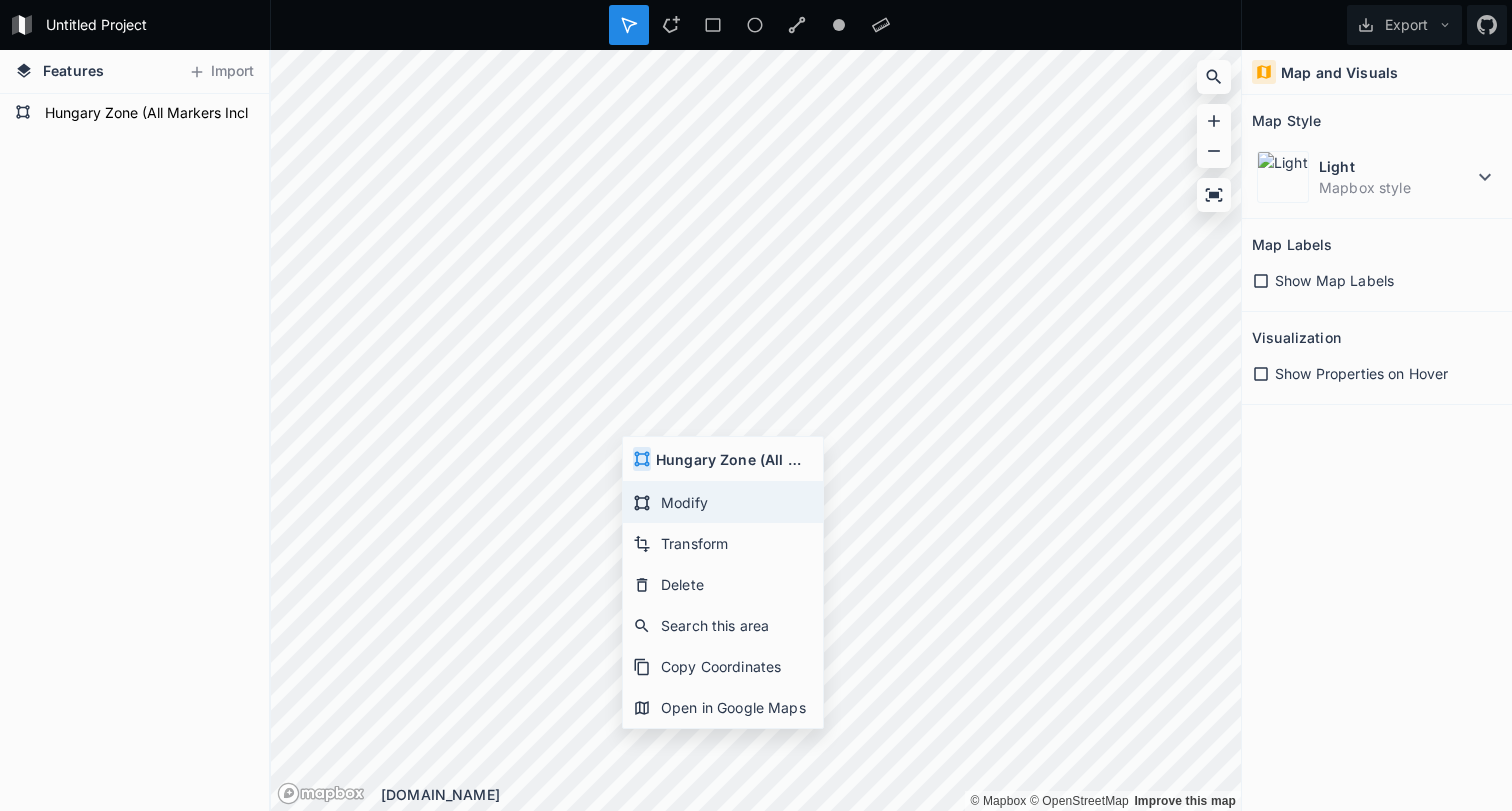click on "Modify" 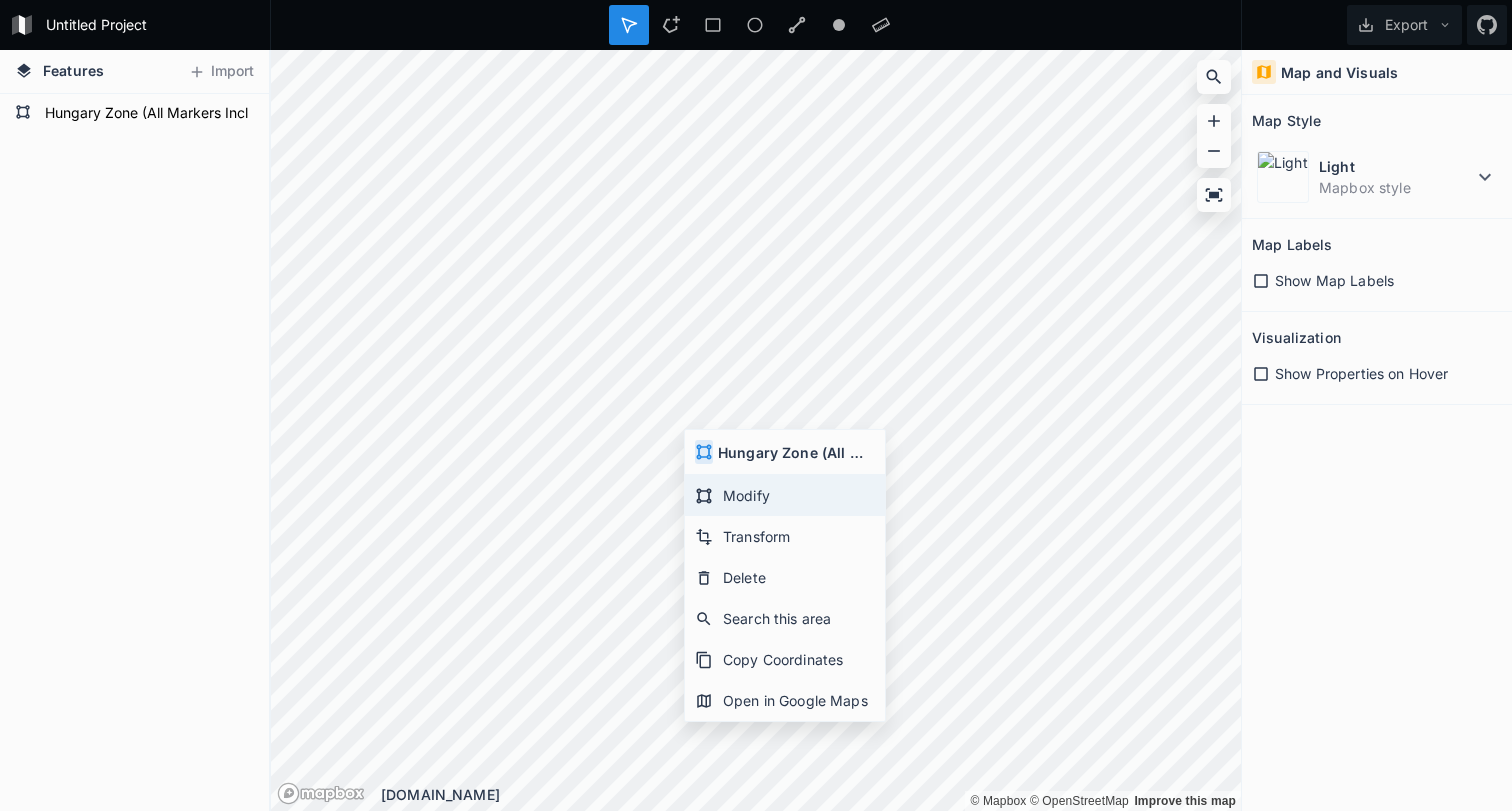 click on "Modify" 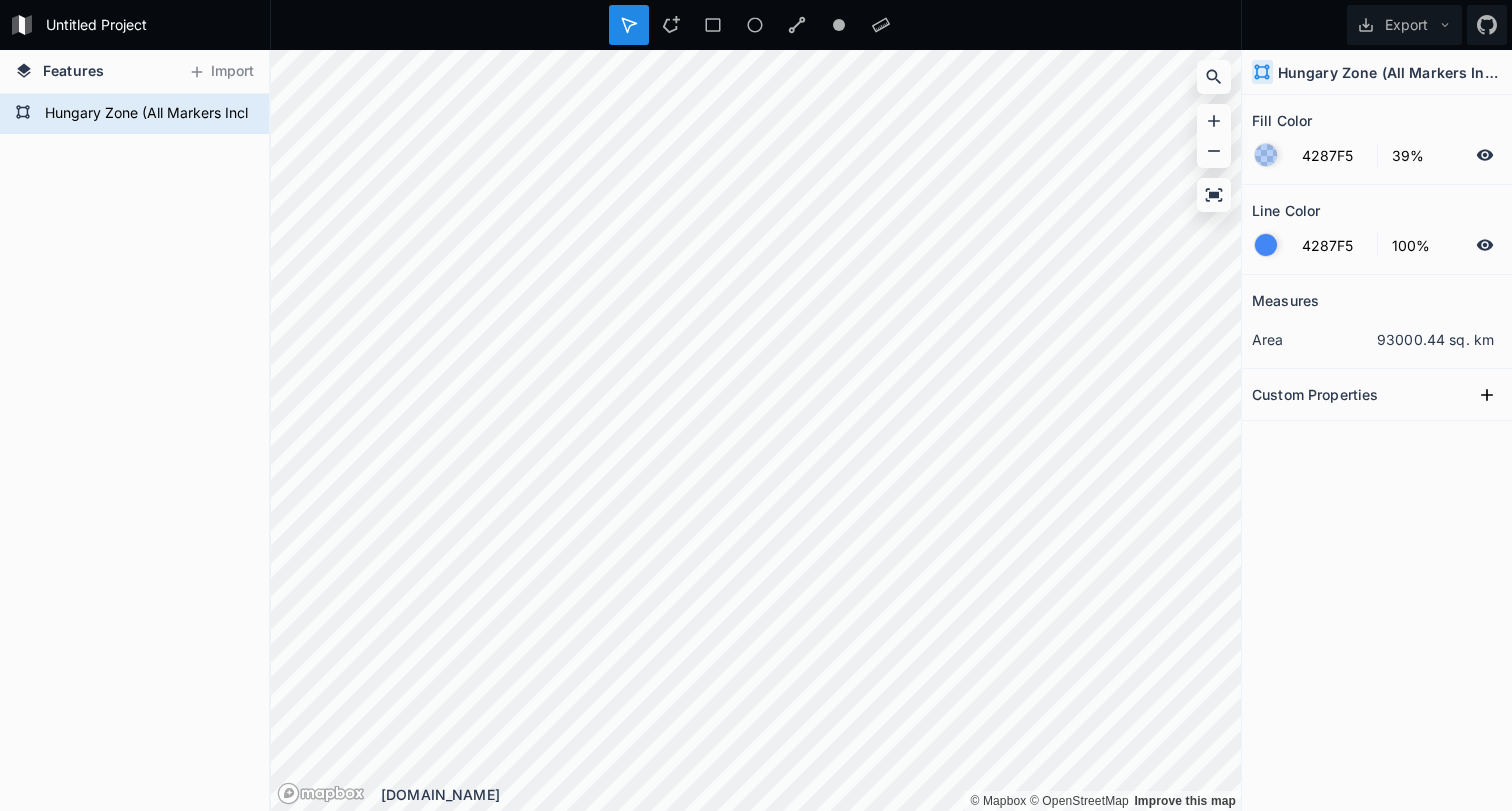 click on "Custom Properties" at bounding box center (1315, 394) 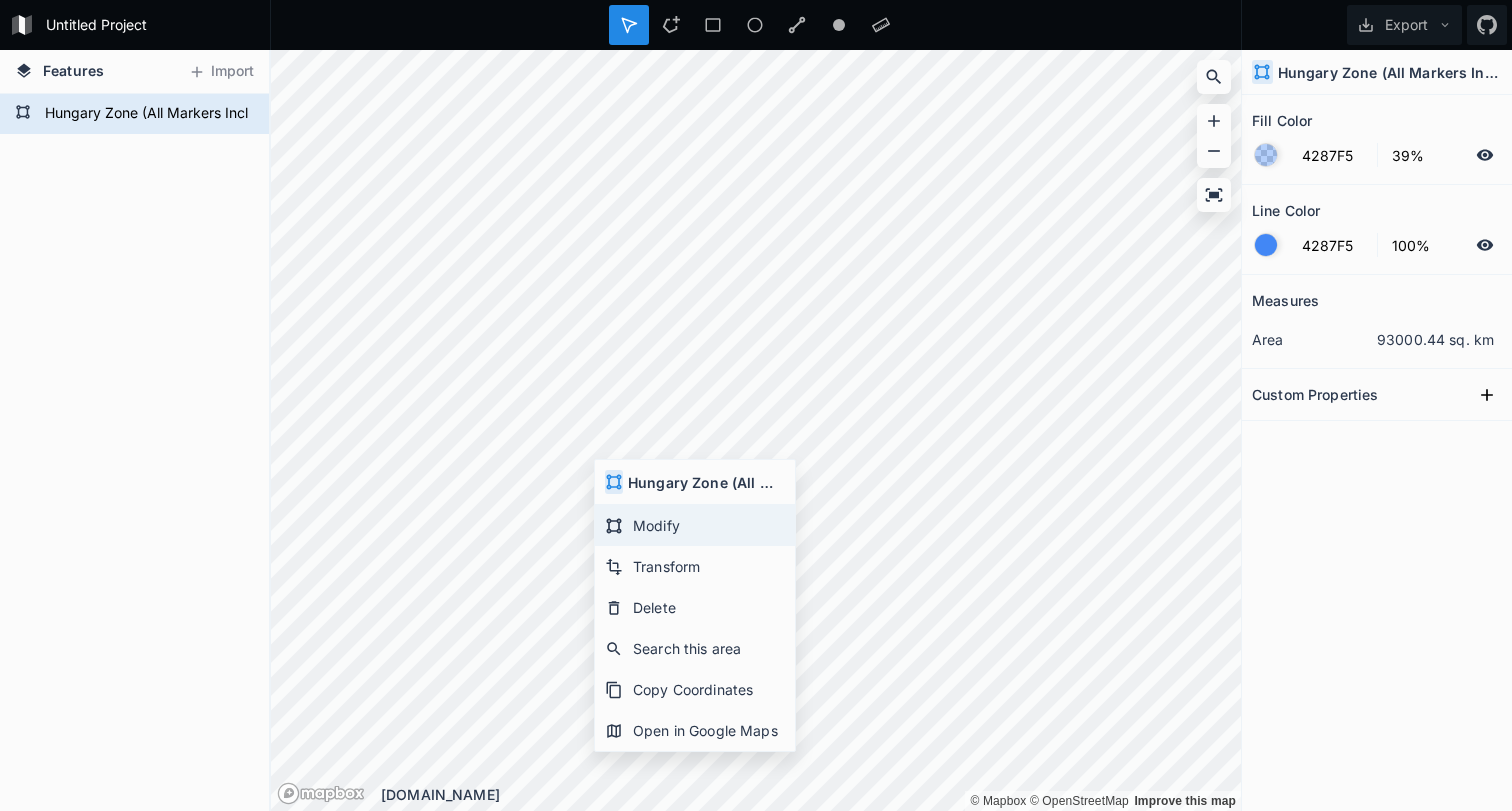 click on "Modify" 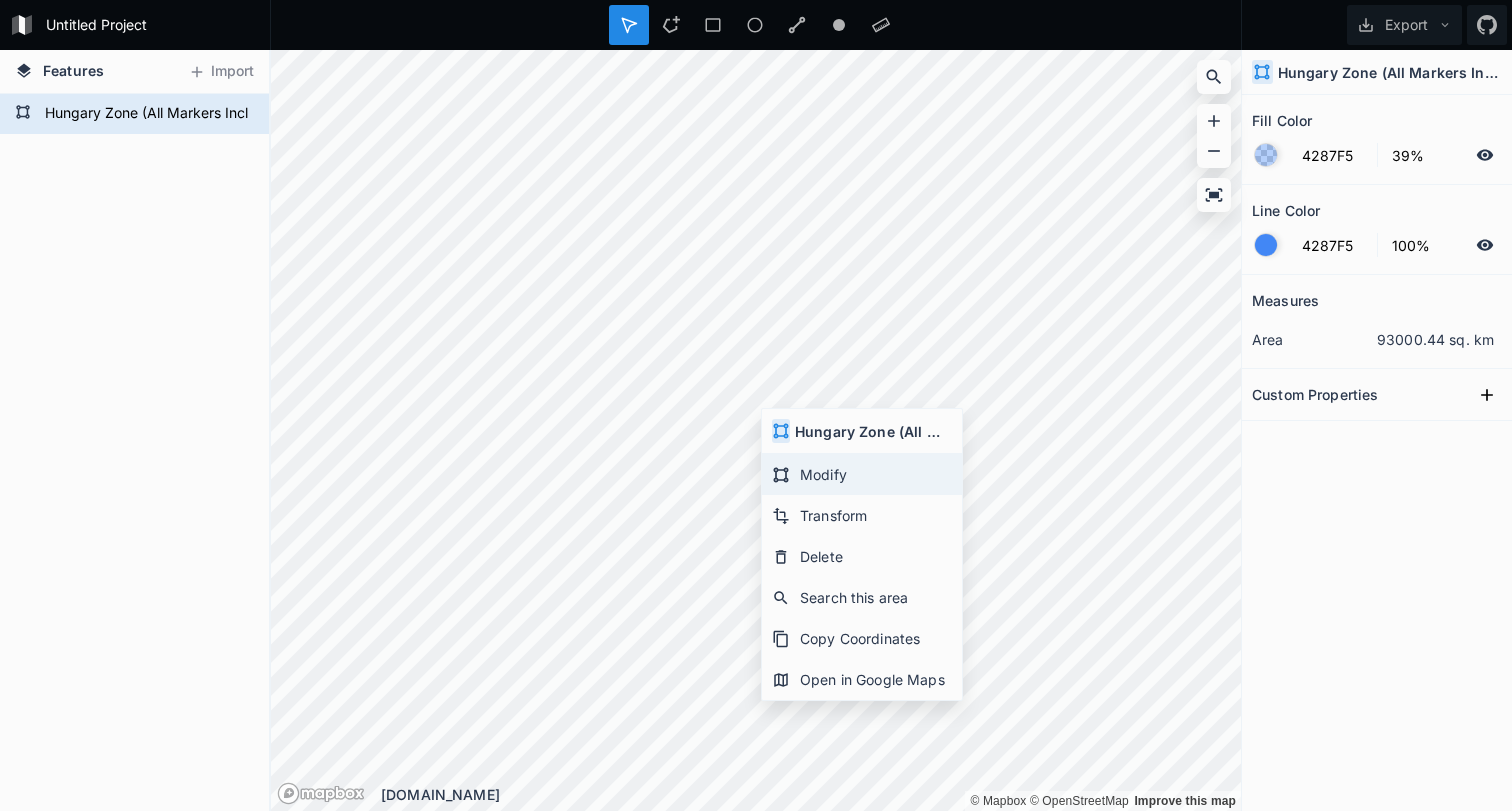 click on "Modify" 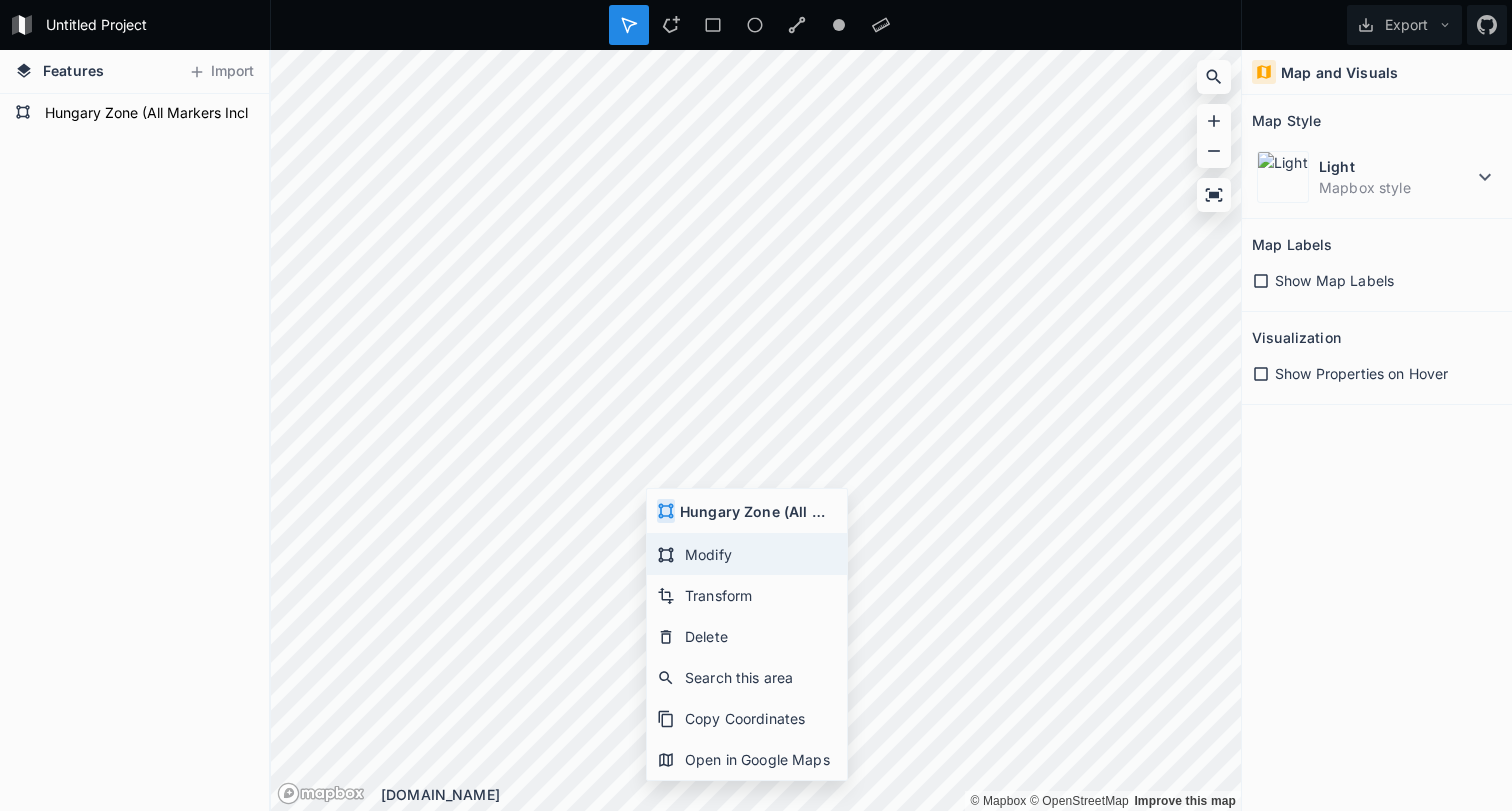 click on "Modify" 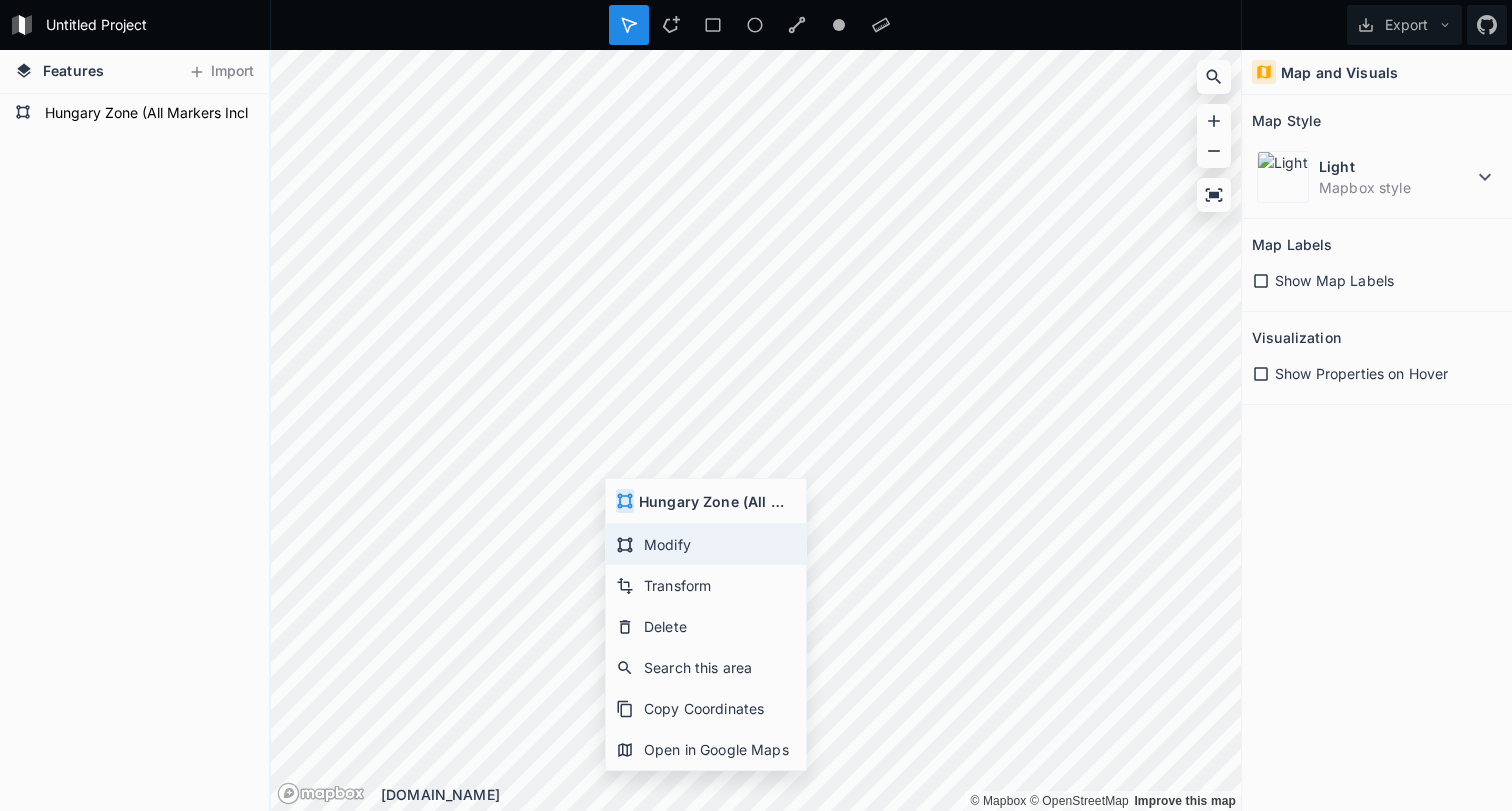 click on "Modify" 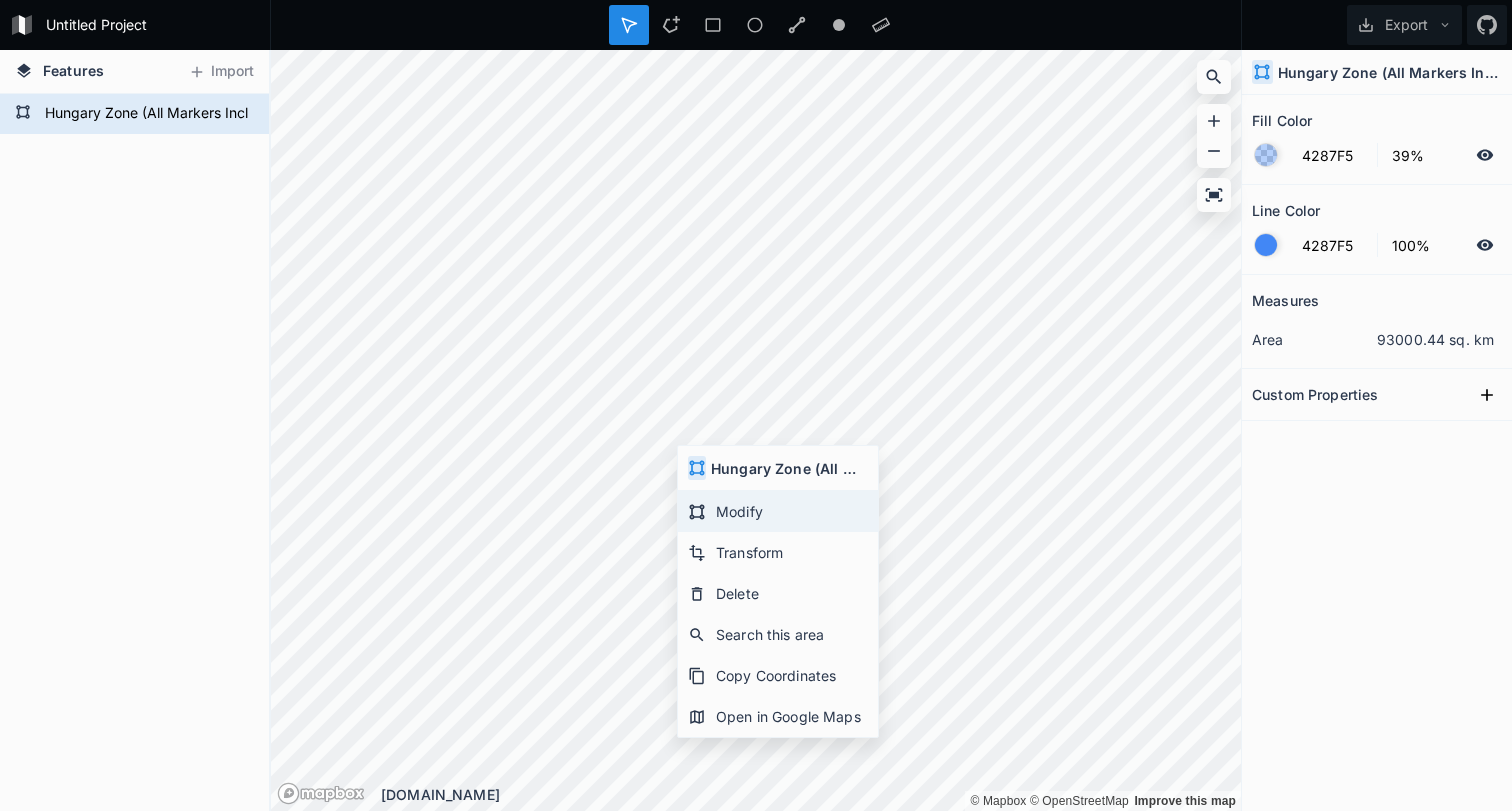 click on "Modify" 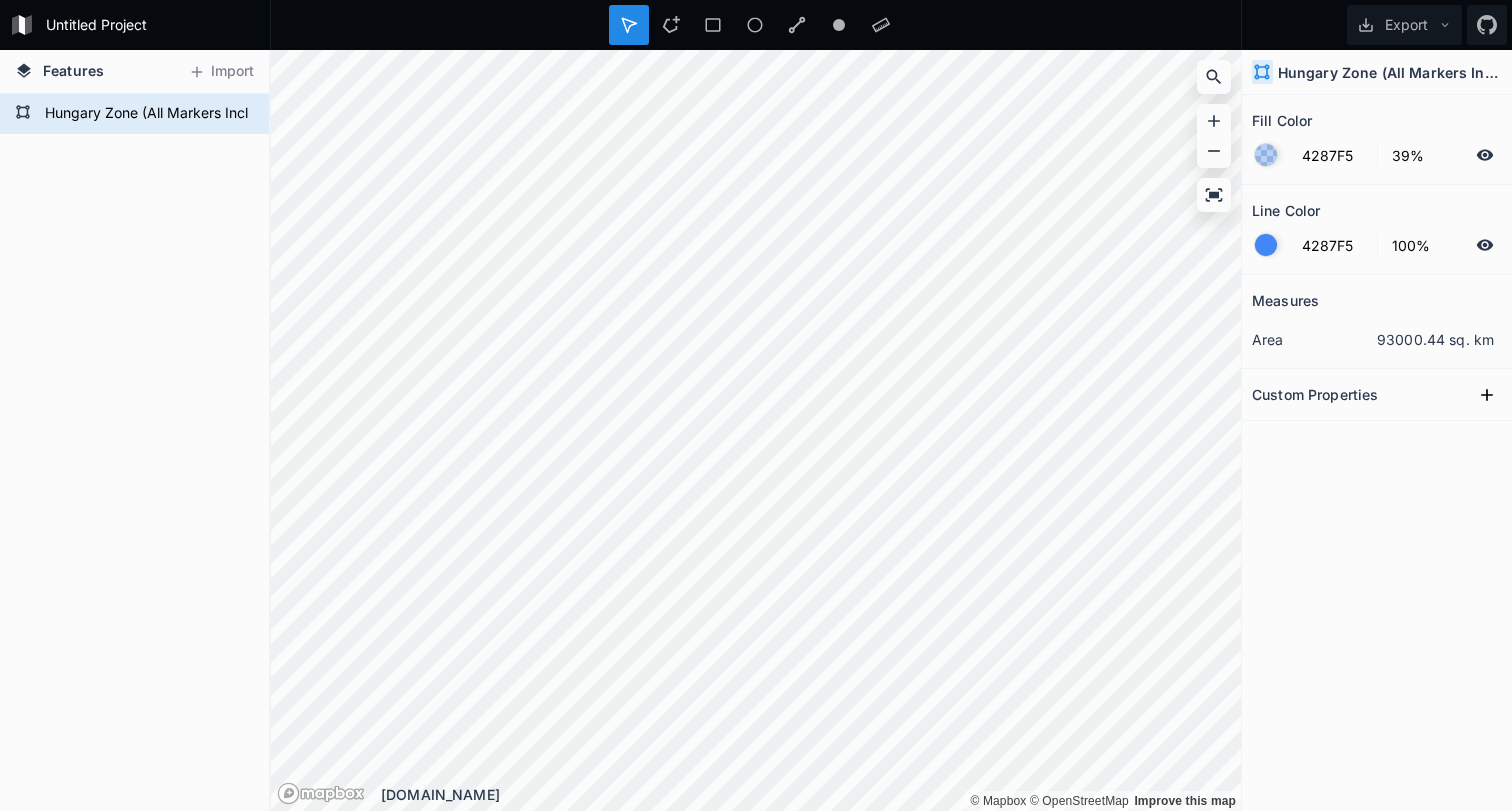scroll, scrollTop: 0, scrollLeft: 0, axis: both 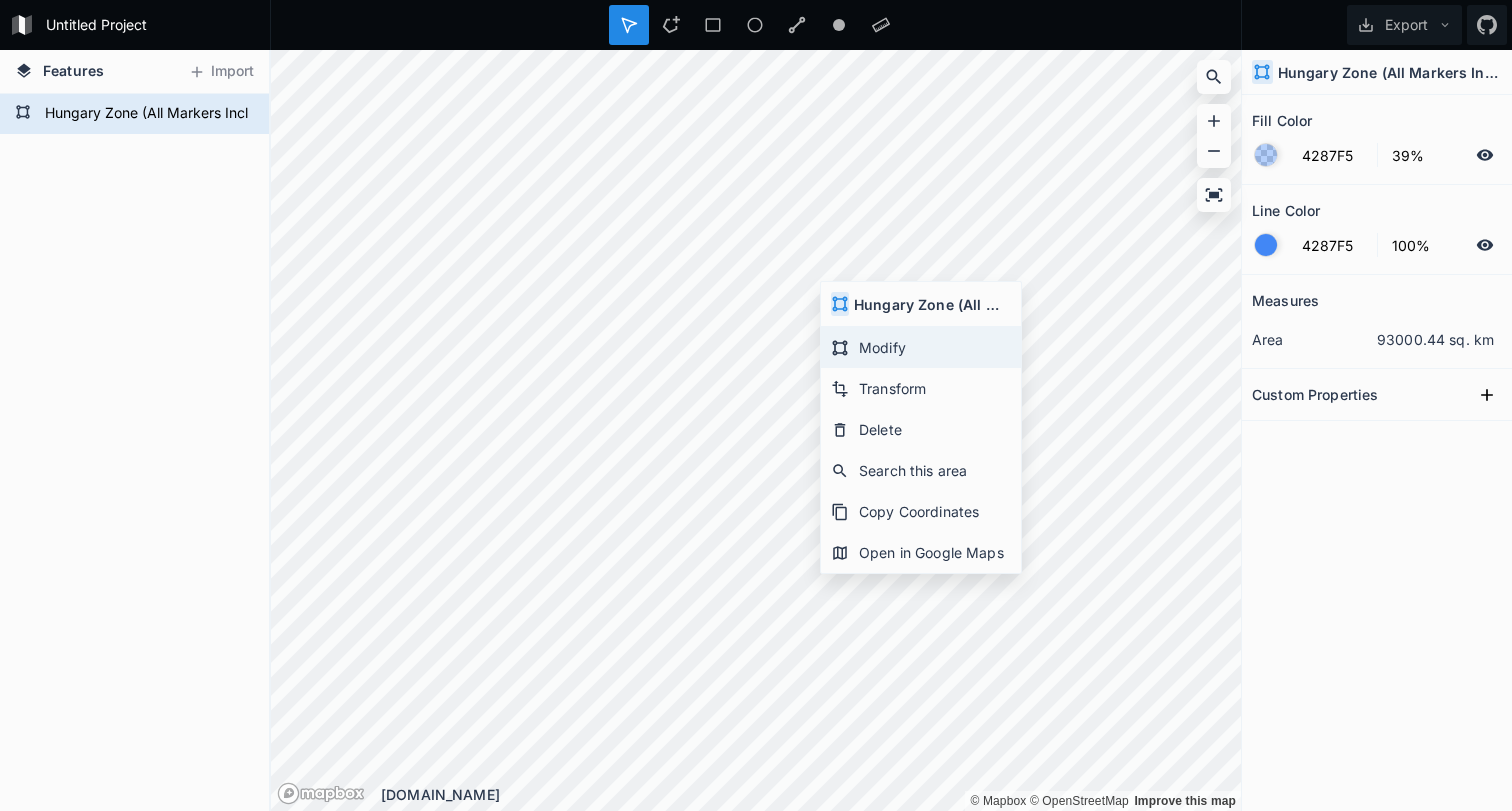 click on "Modify" 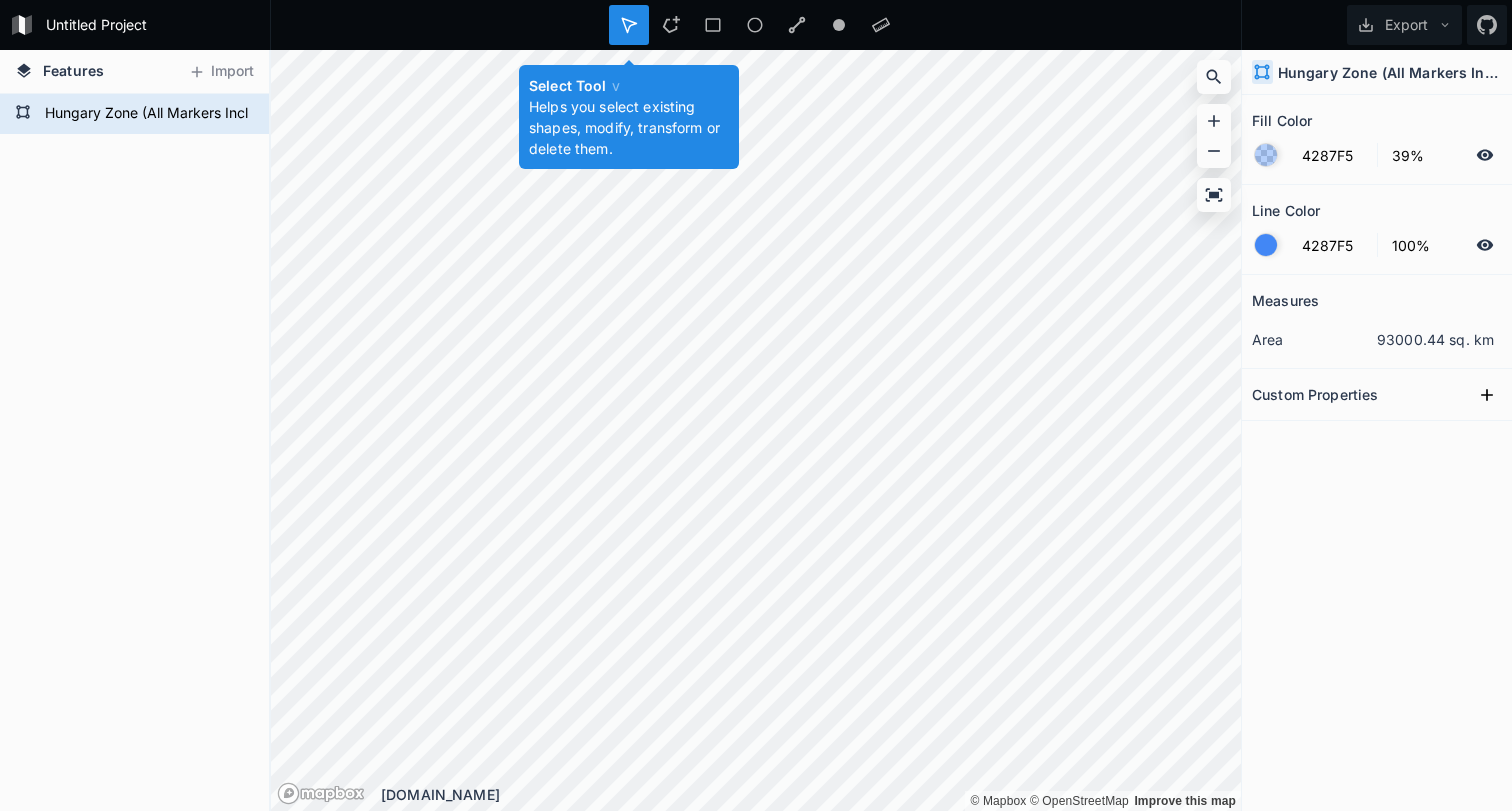click 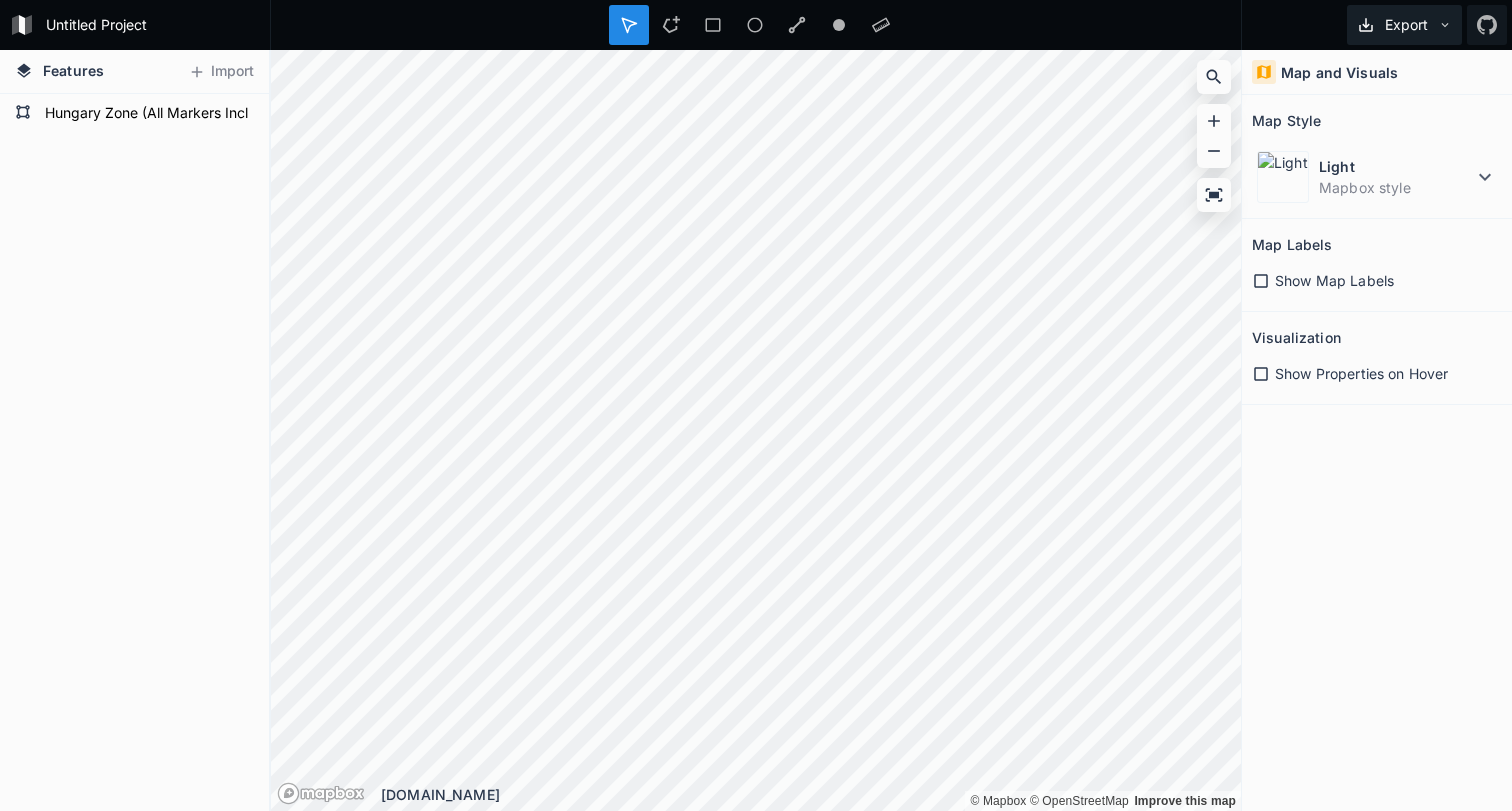 click on "Export" at bounding box center (1404, 25) 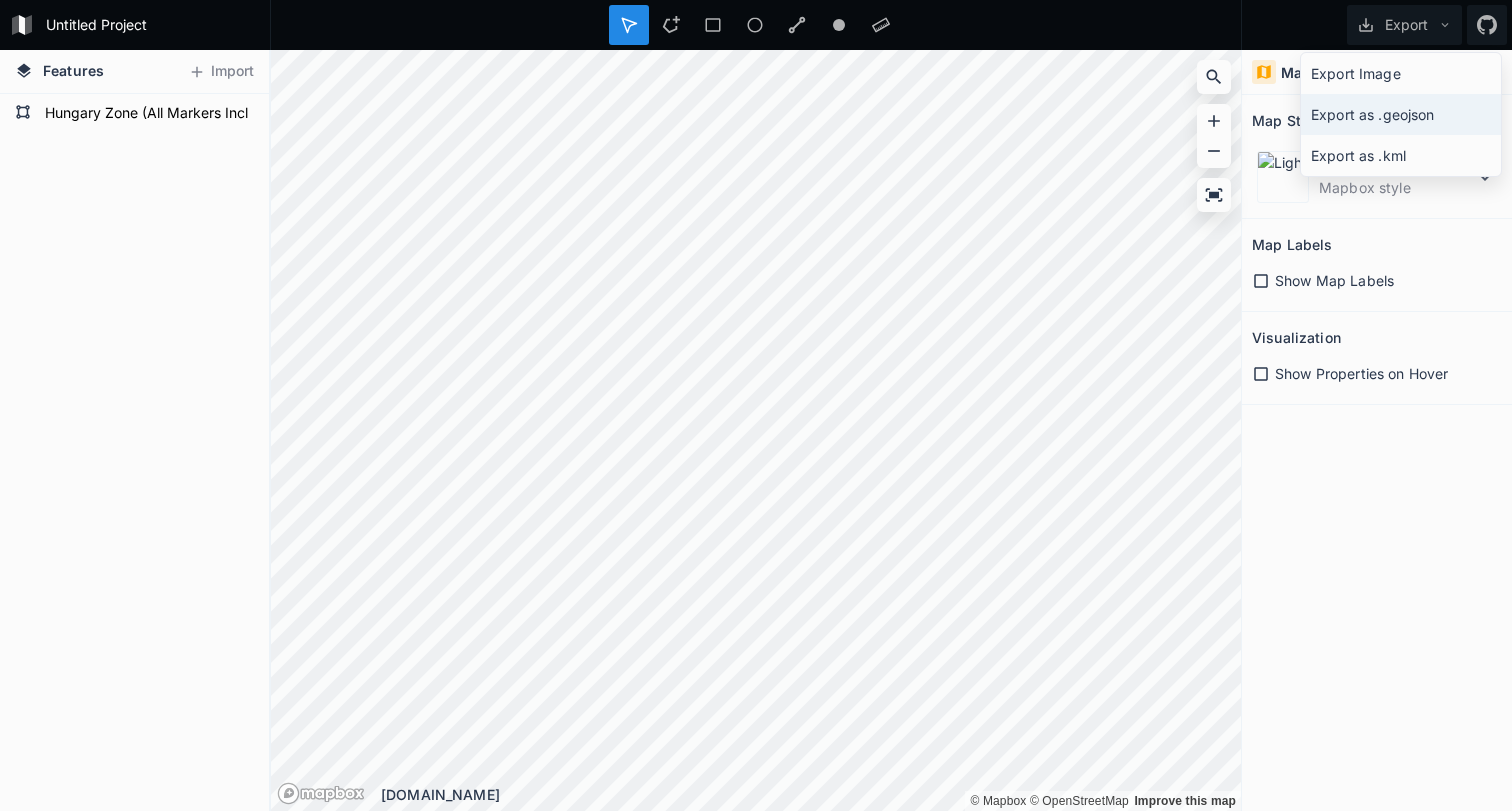 click on "Export as .geojson" 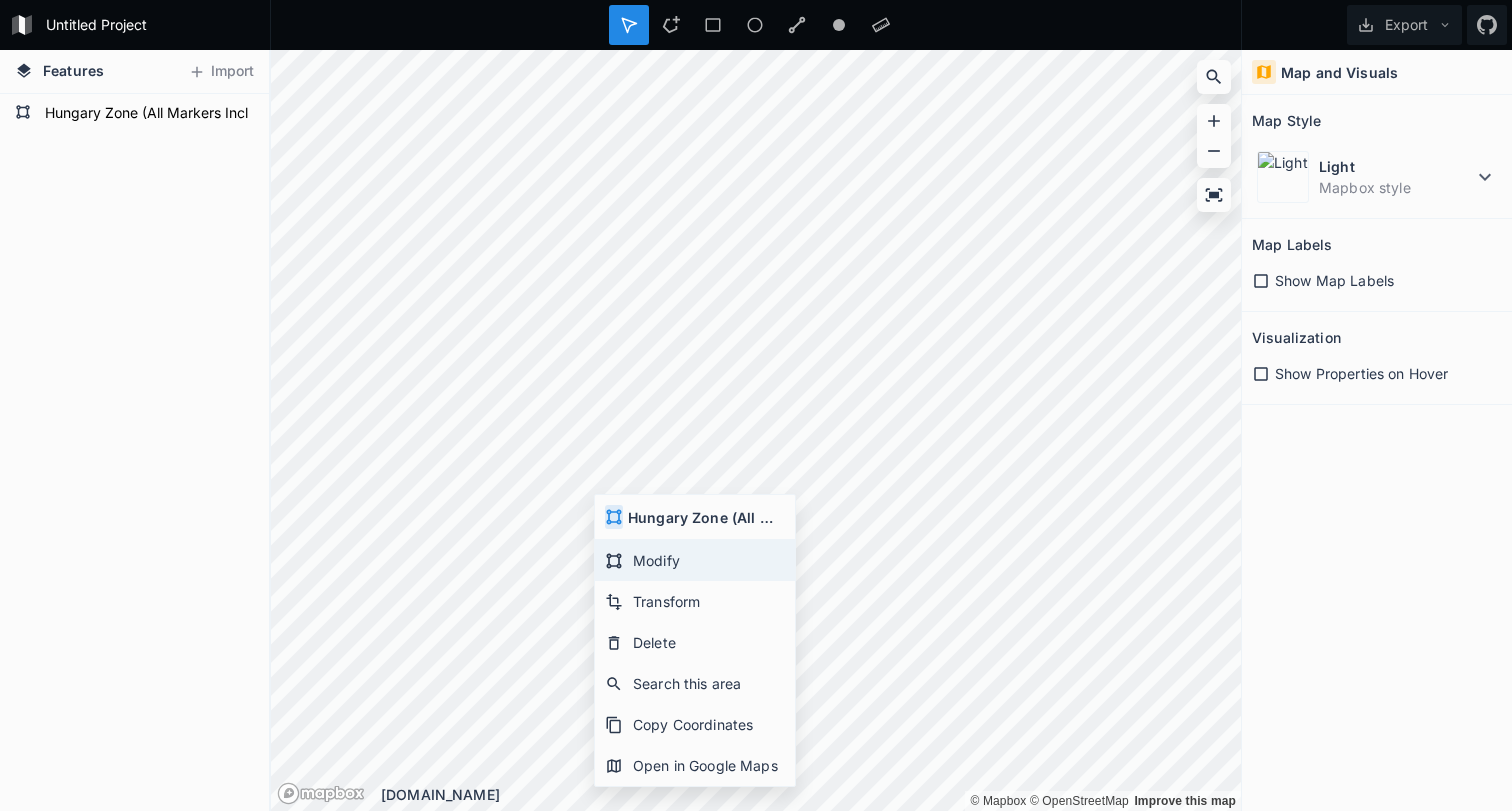 click on "Modify" 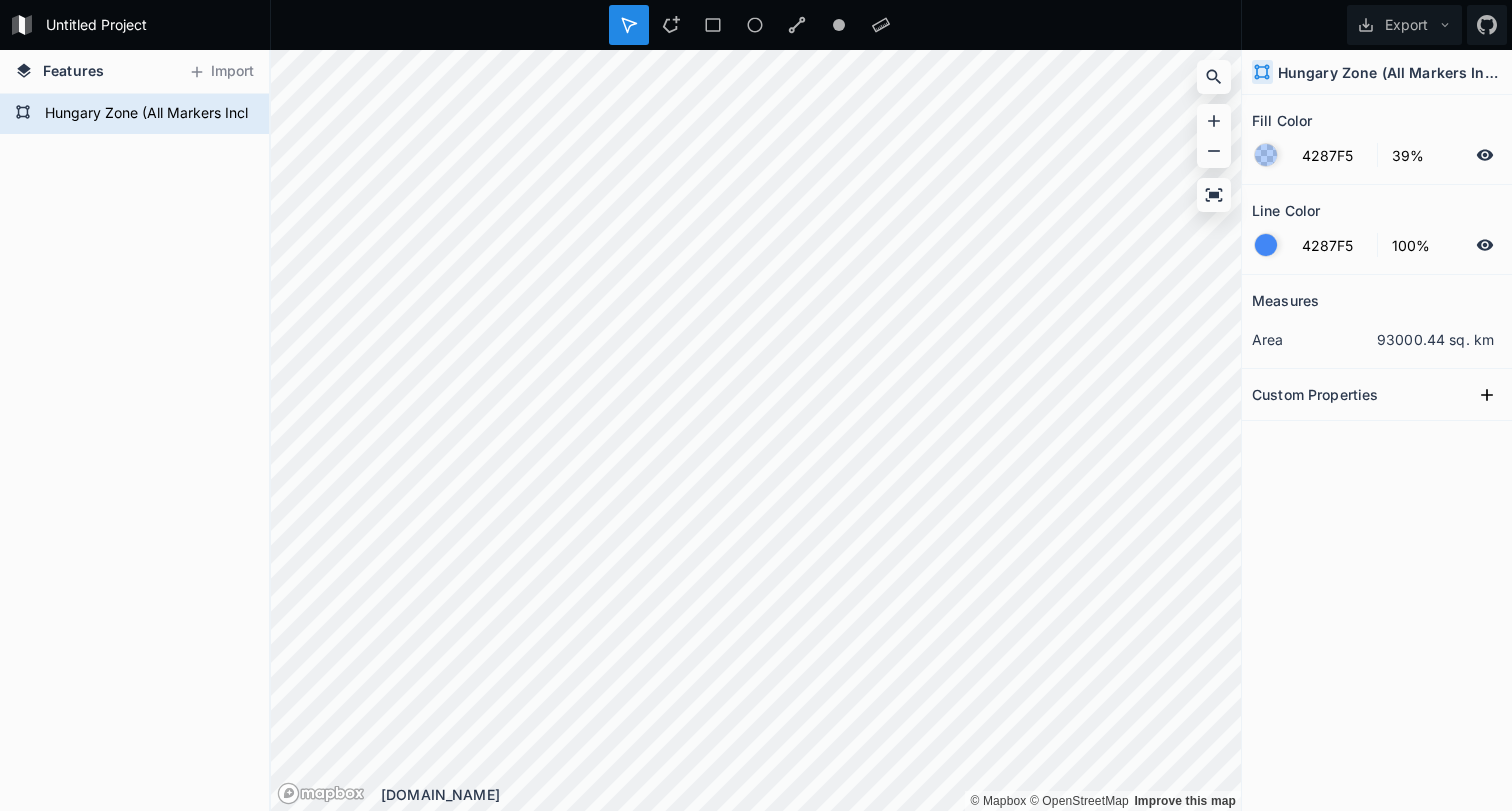 click 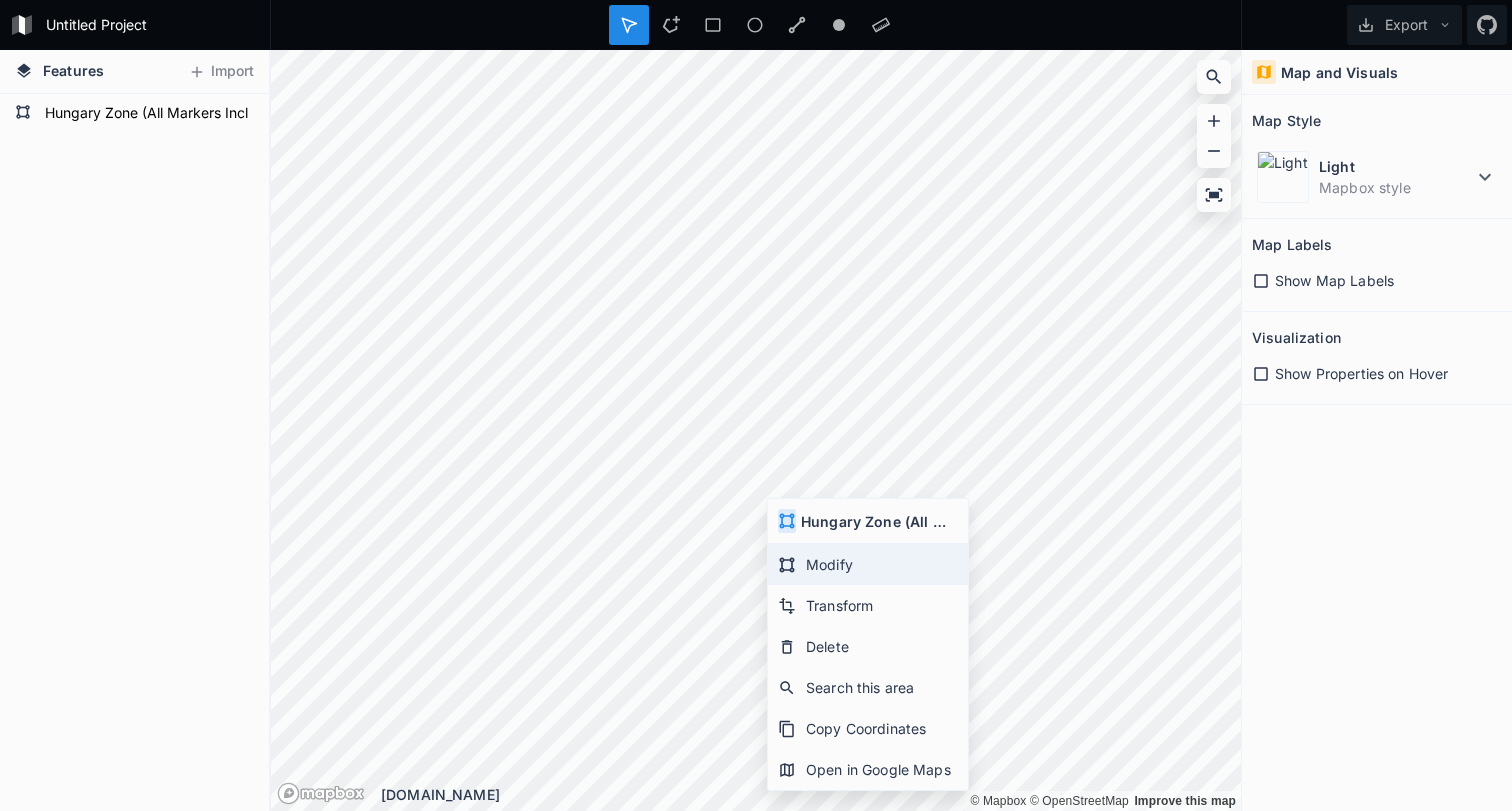 click on "Modify" 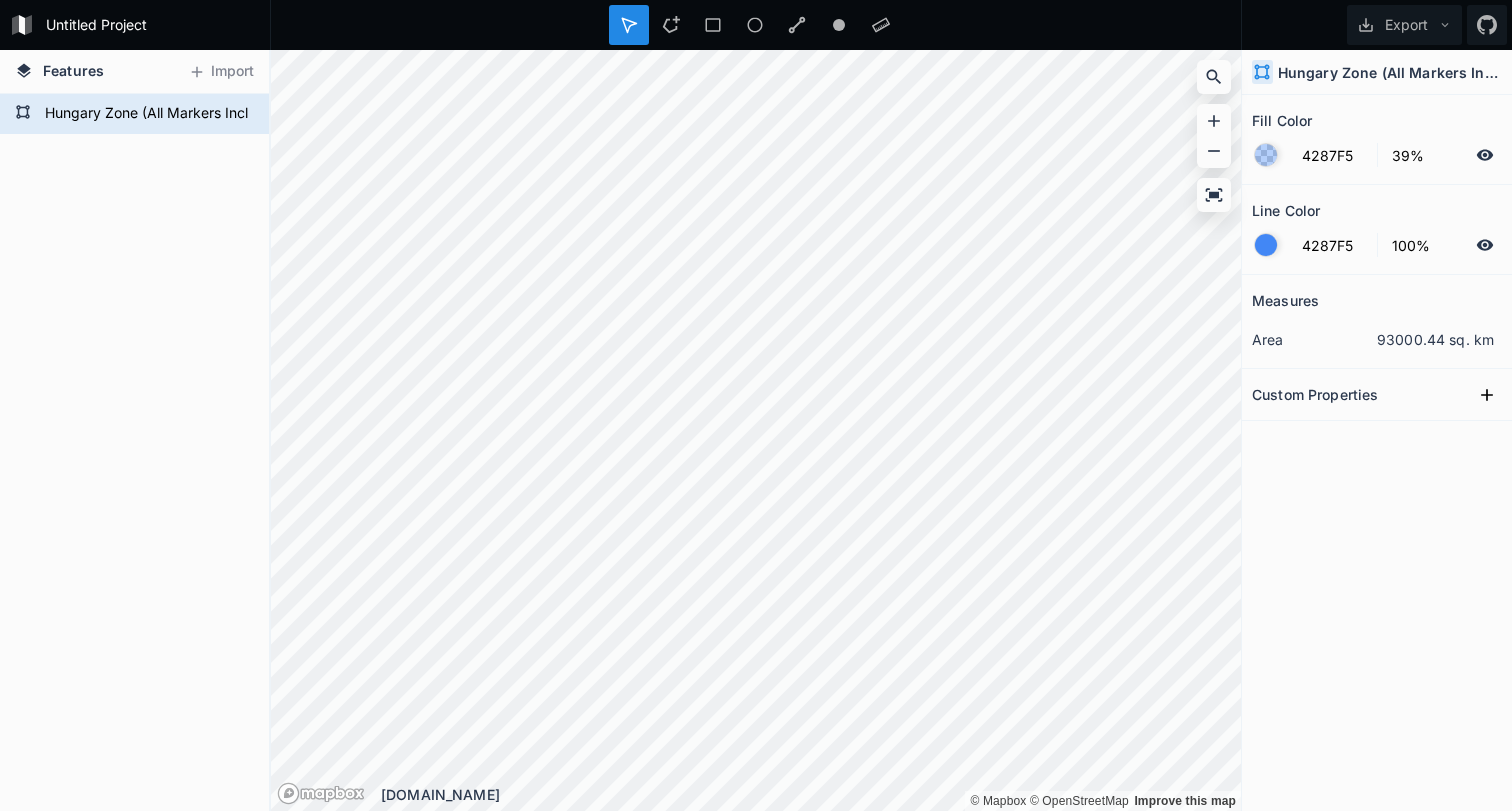 click 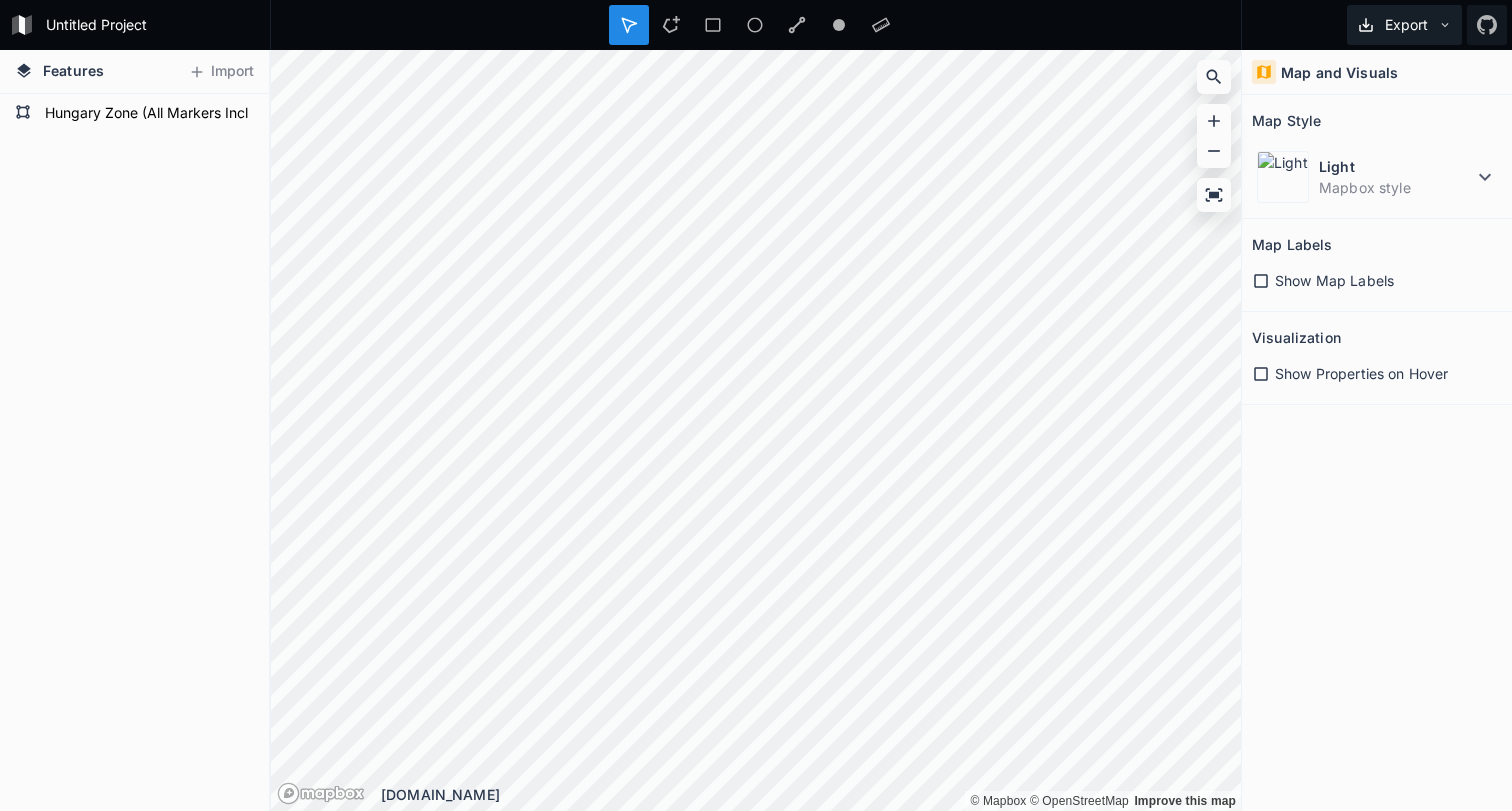 click on "Export" at bounding box center [1404, 25] 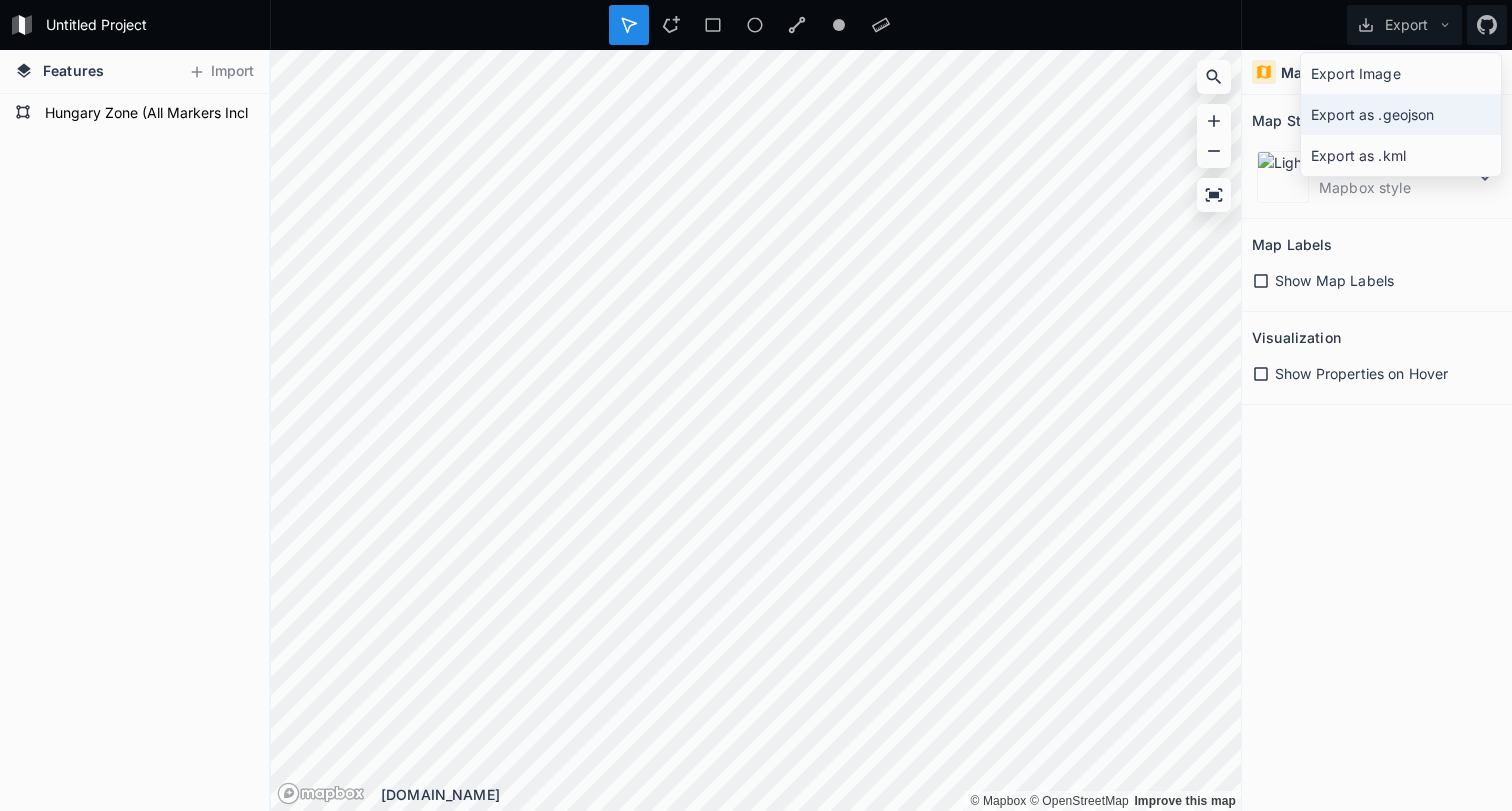 click on "Export as .geojson" 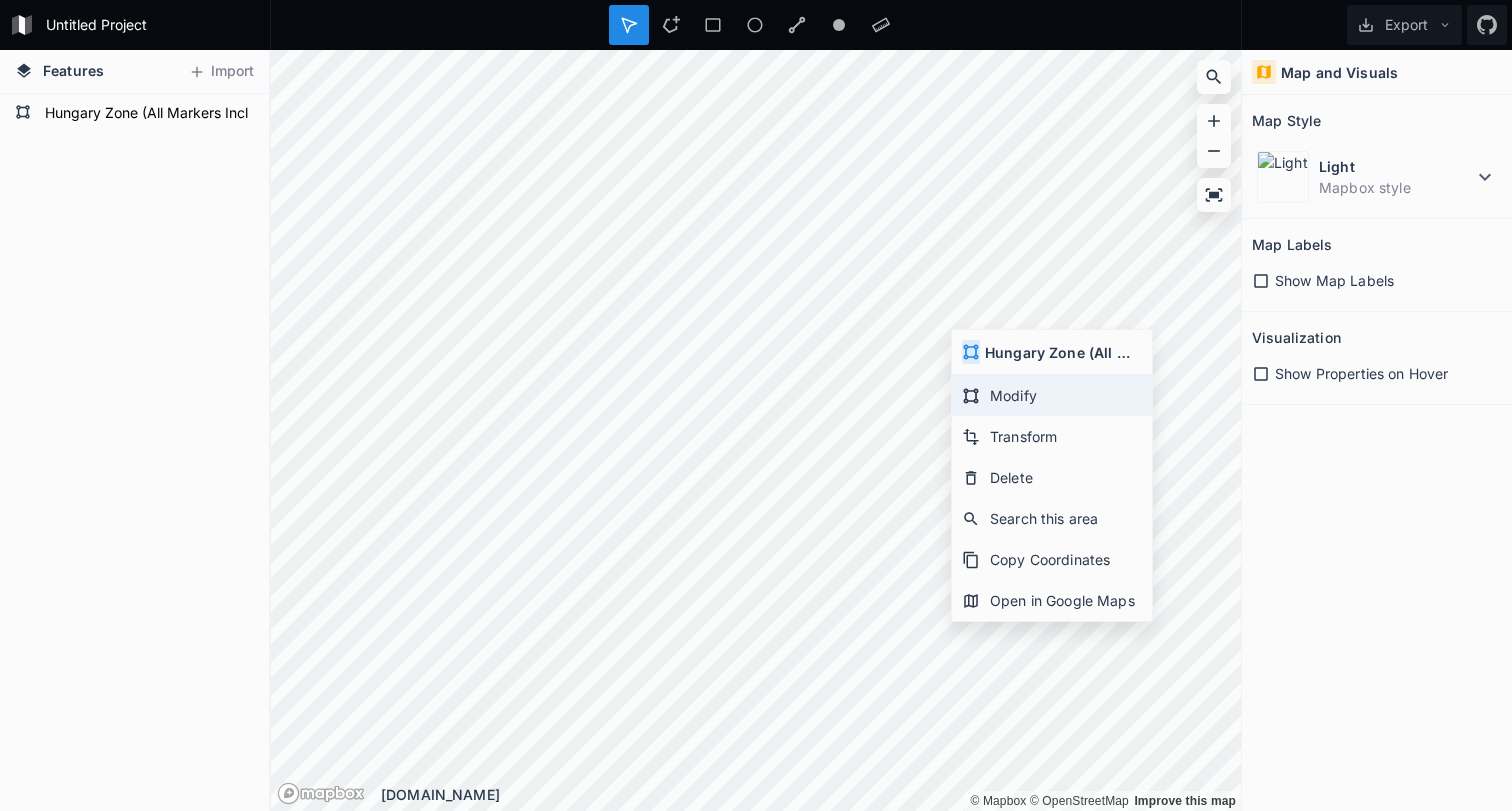 click on "Modify" 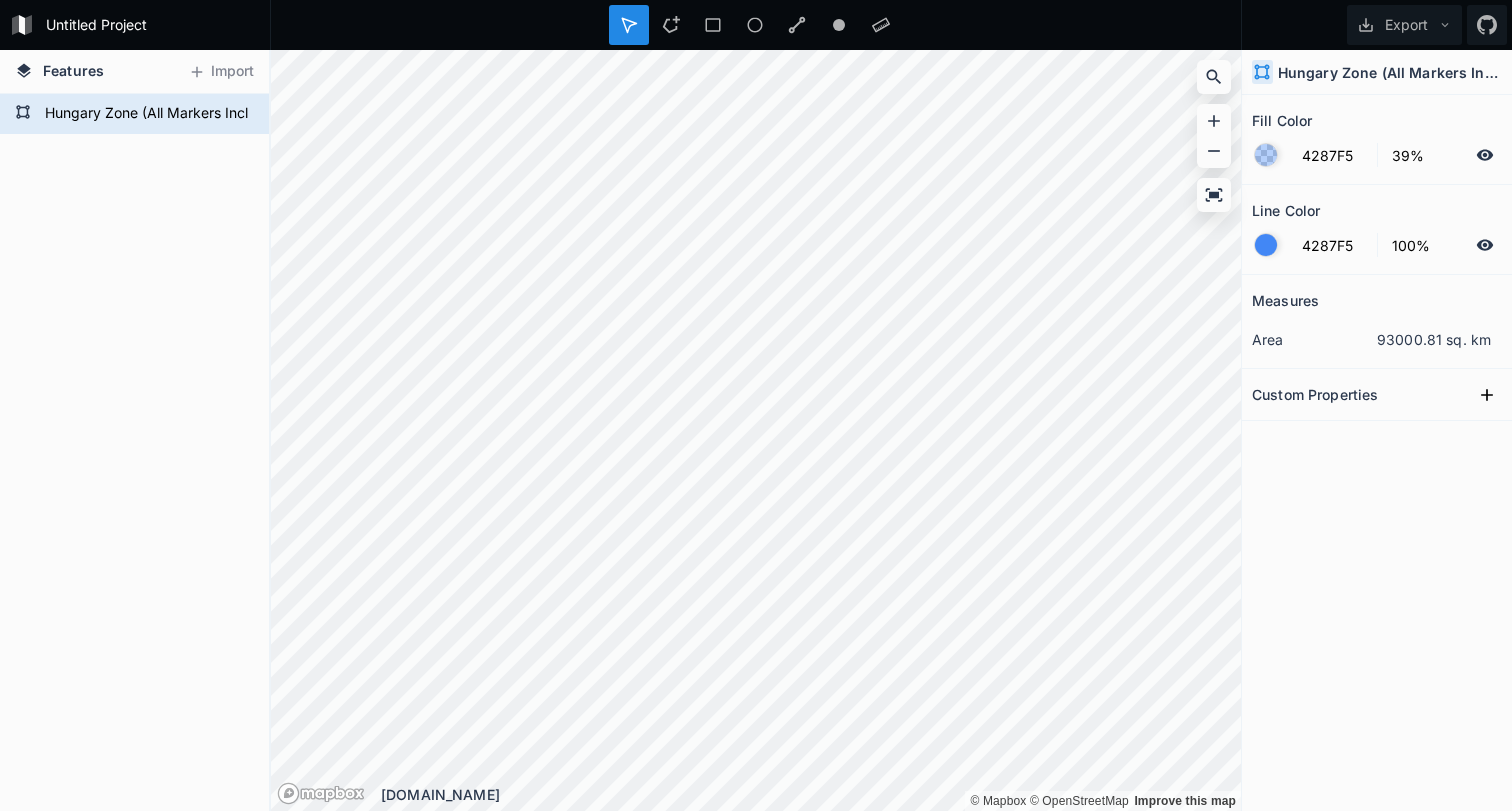 scroll, scrollTop: 0, scrollLeft: 0, axis: both 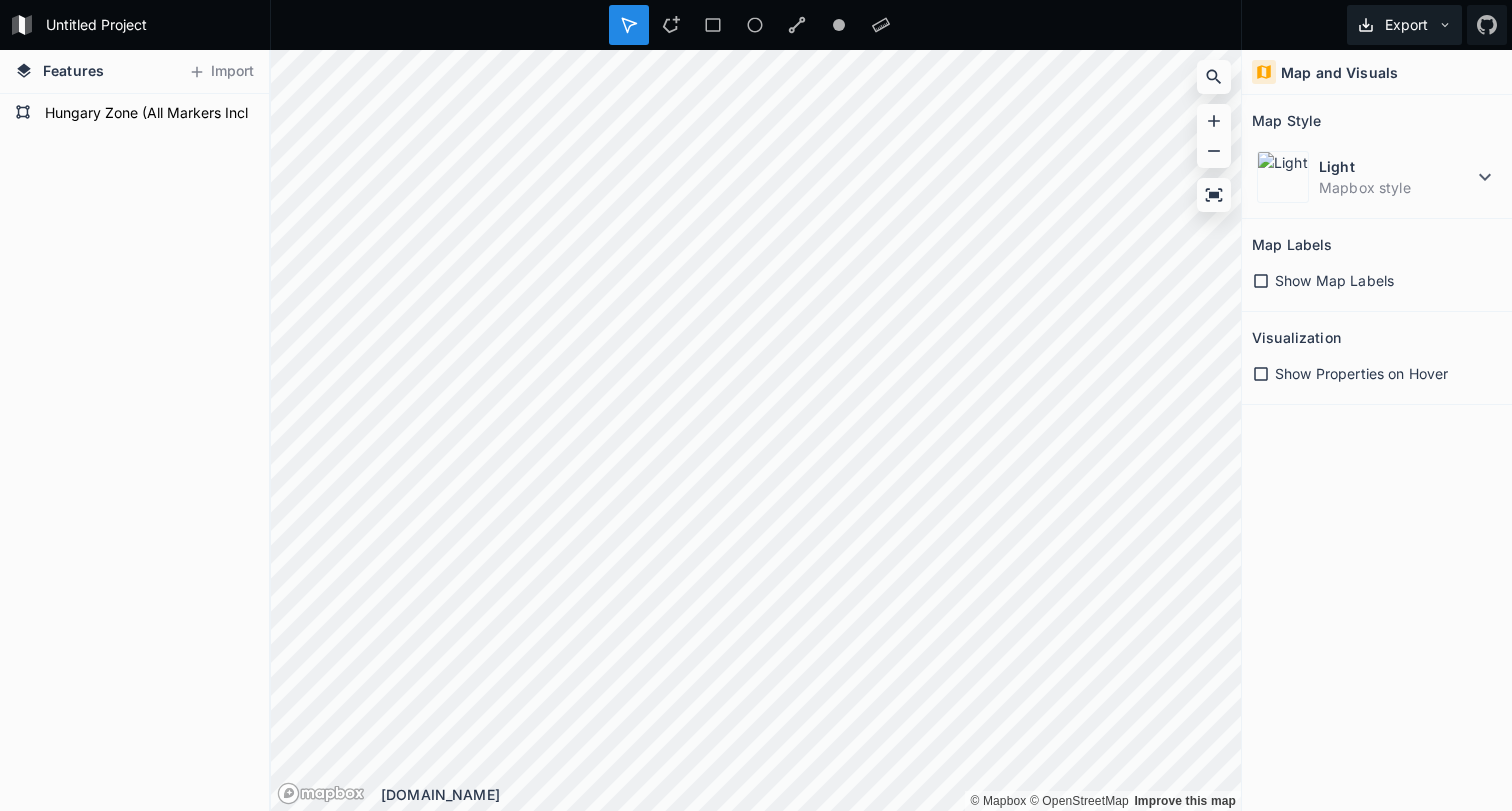 click on "Export" at bounding box center [1404, 25] 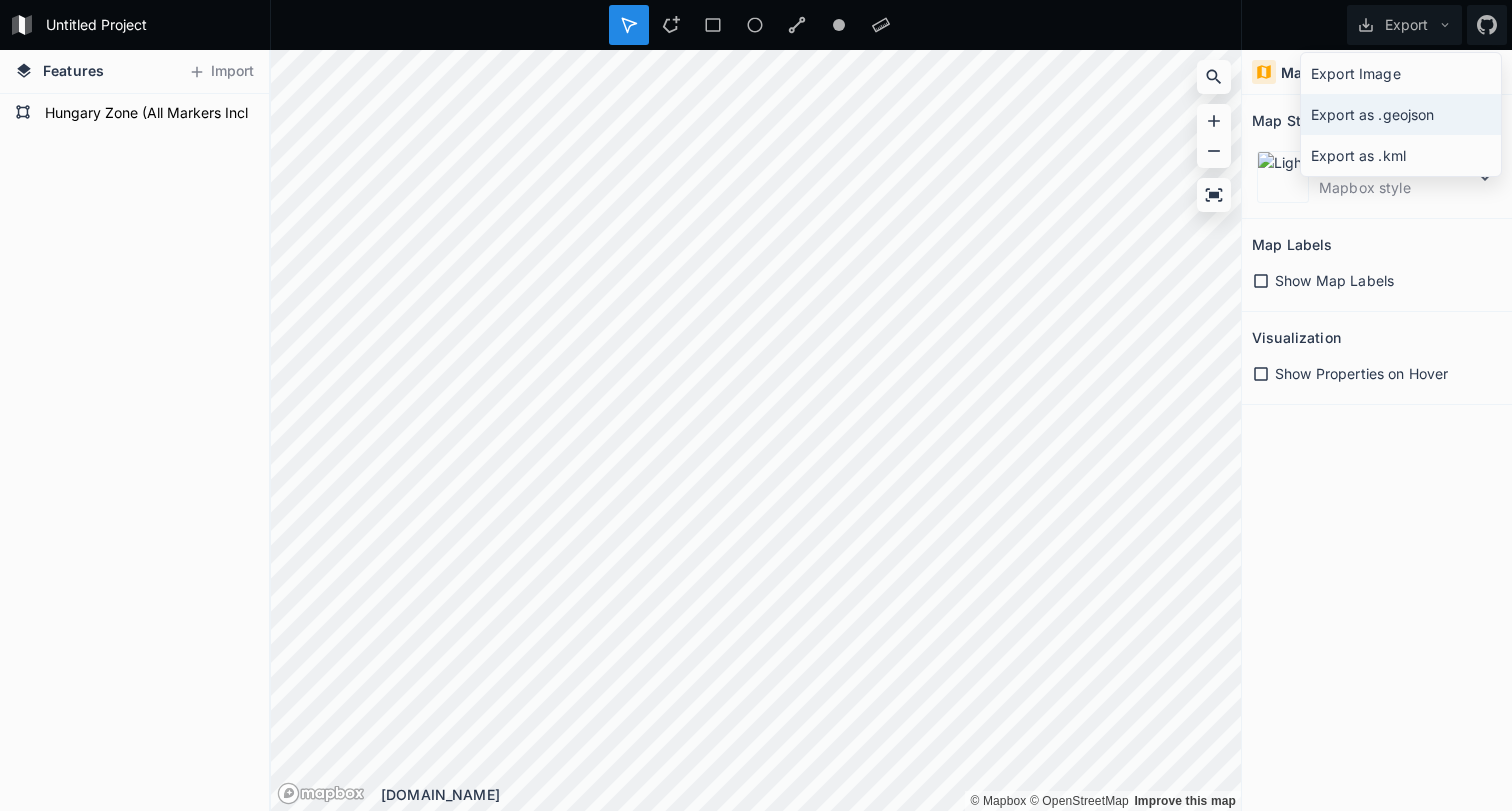 click on "Export as .geojson" 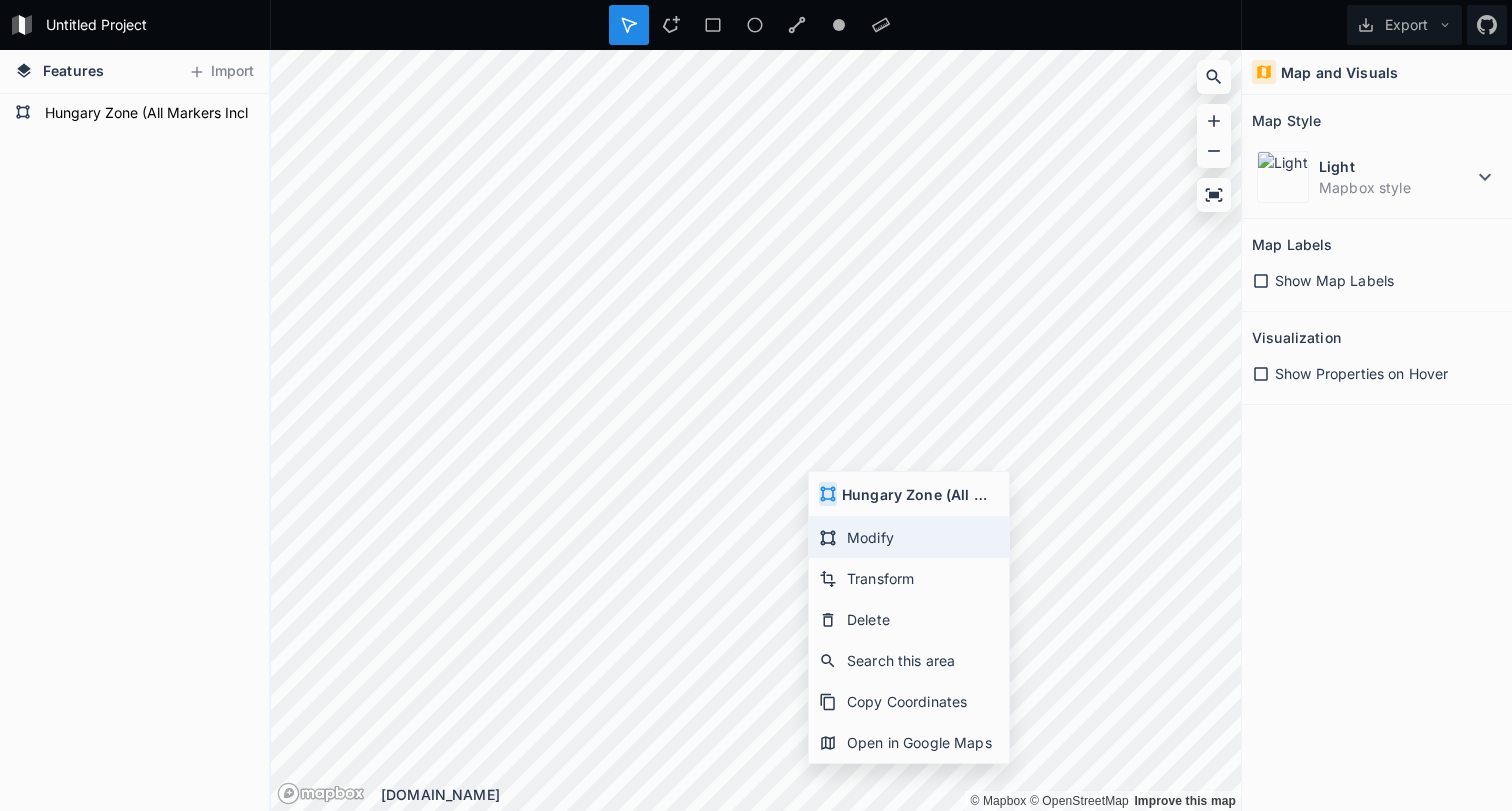 click 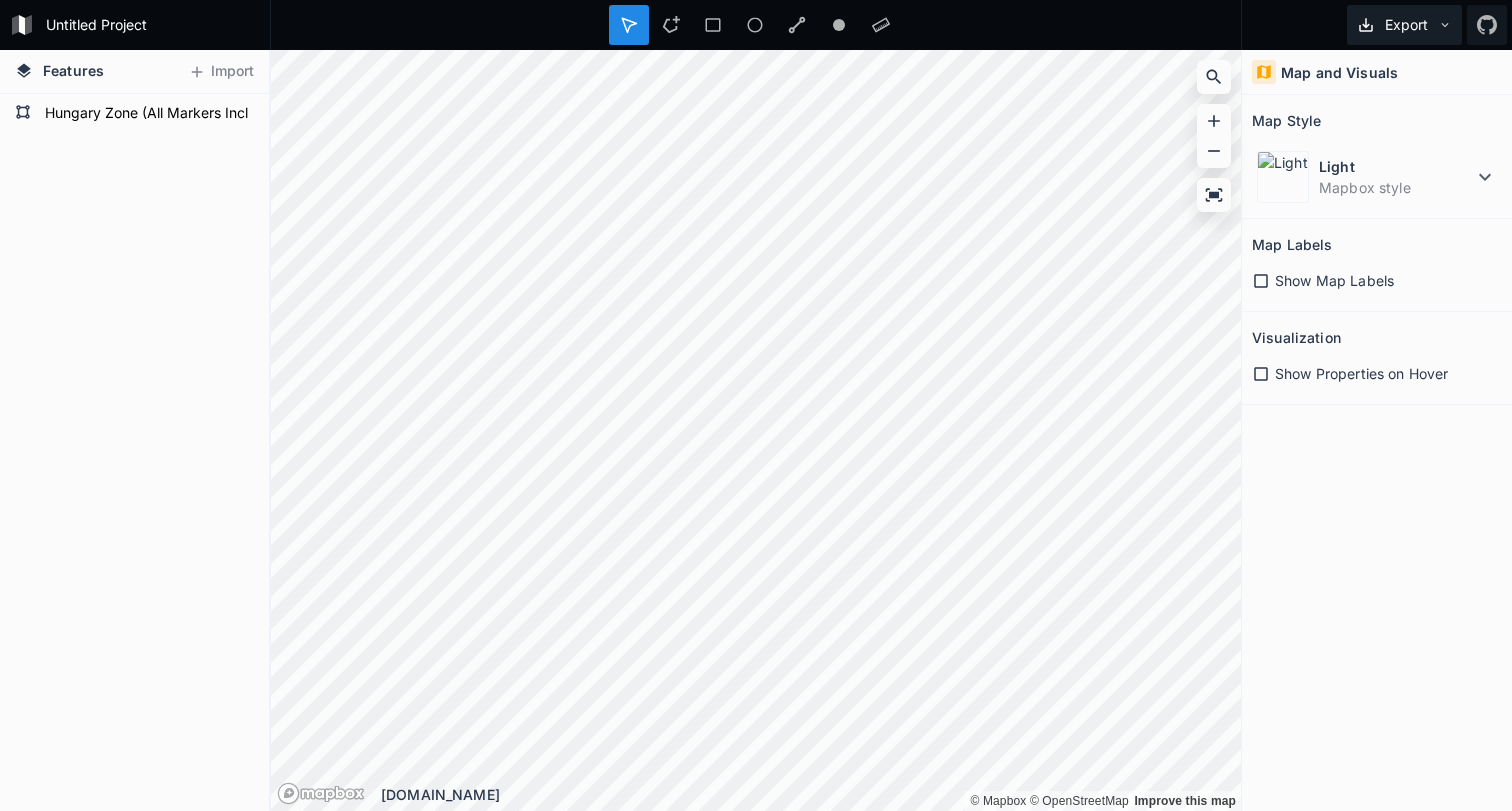 click on "Export" at bounding box center [1404, 25] 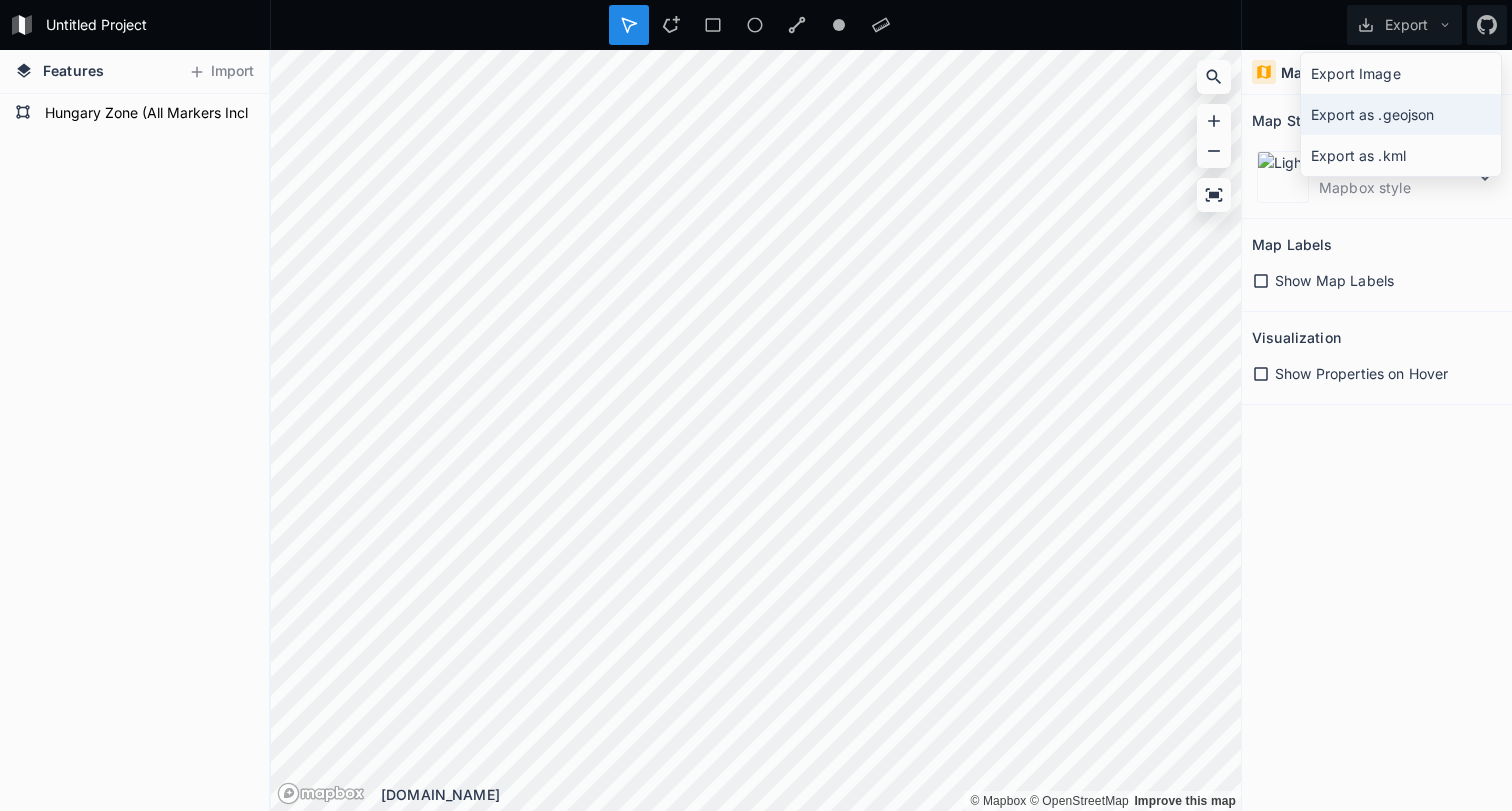 click on "Export as .geojson" 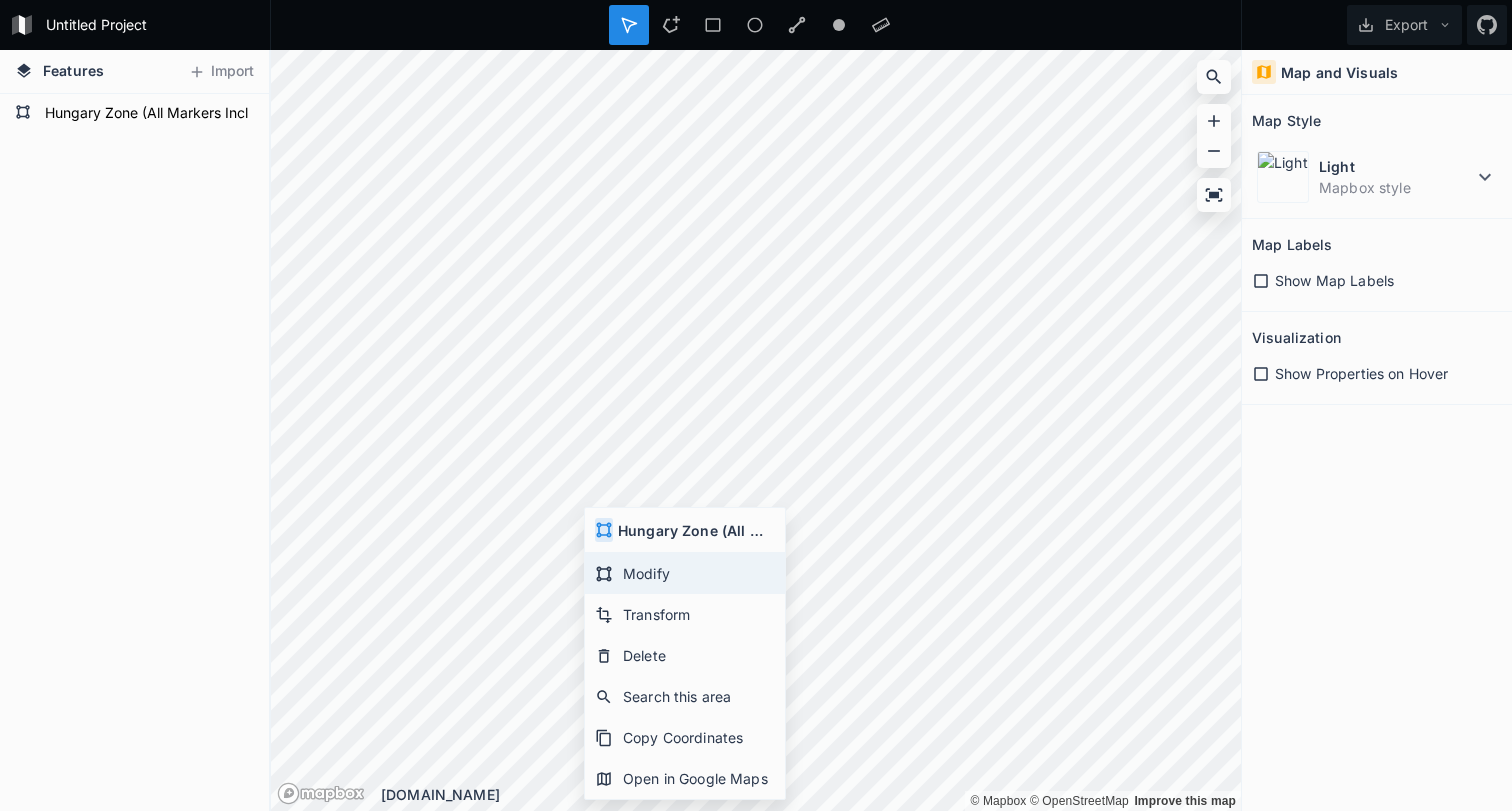 click on "Modify" 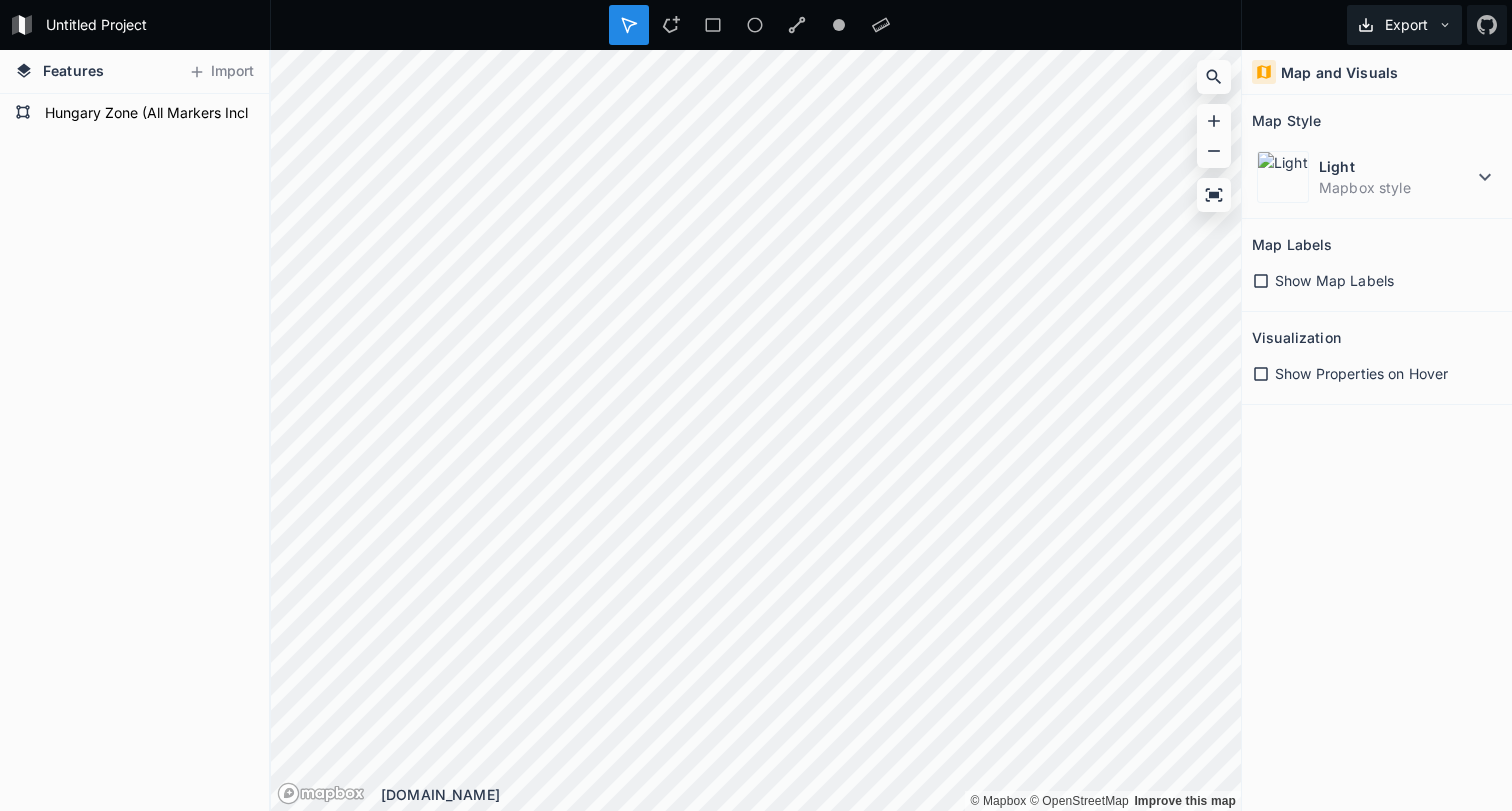 click on "Export" at bounding box center [1404, 25] 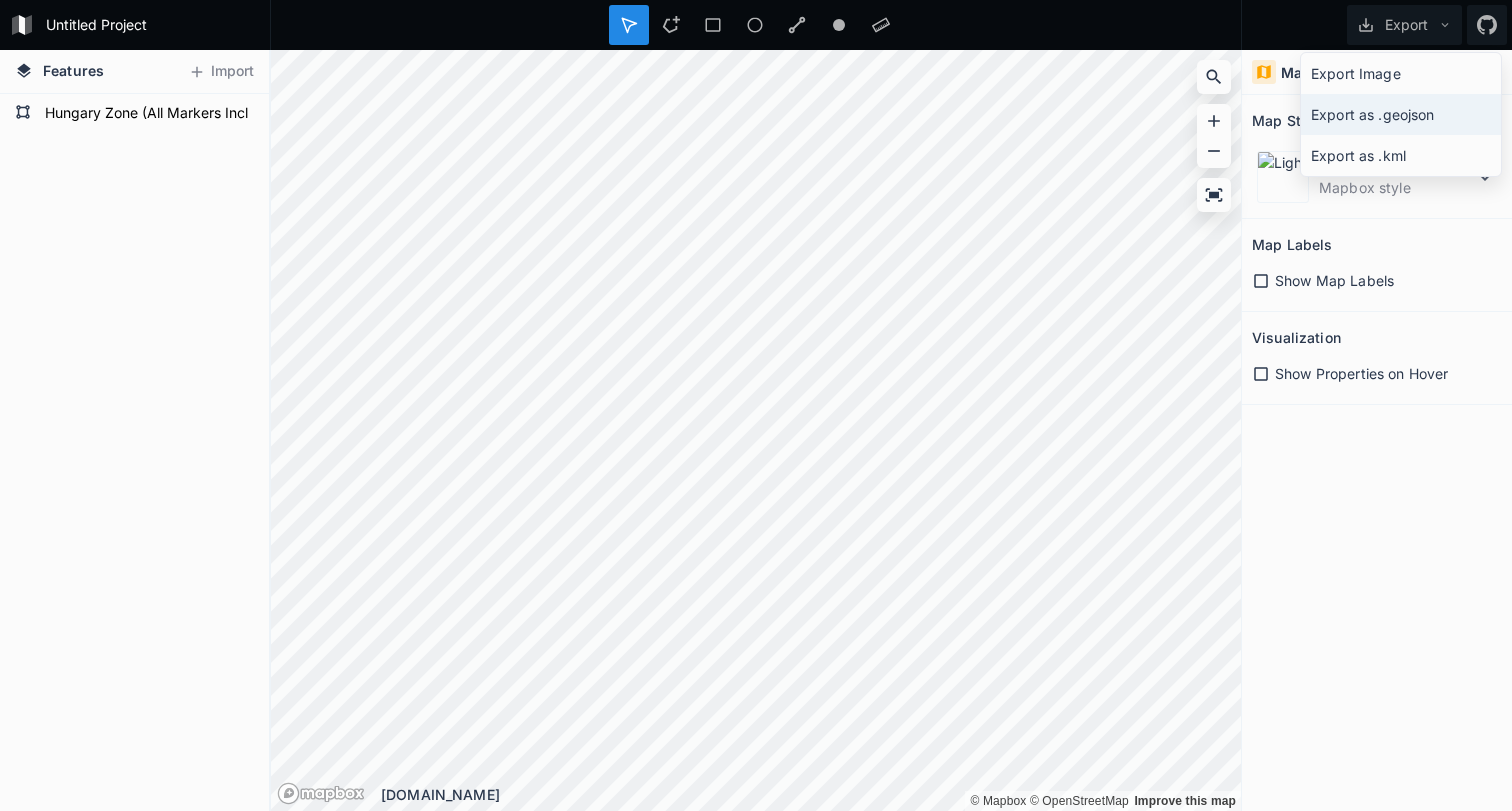 click on "Export as .geojson" 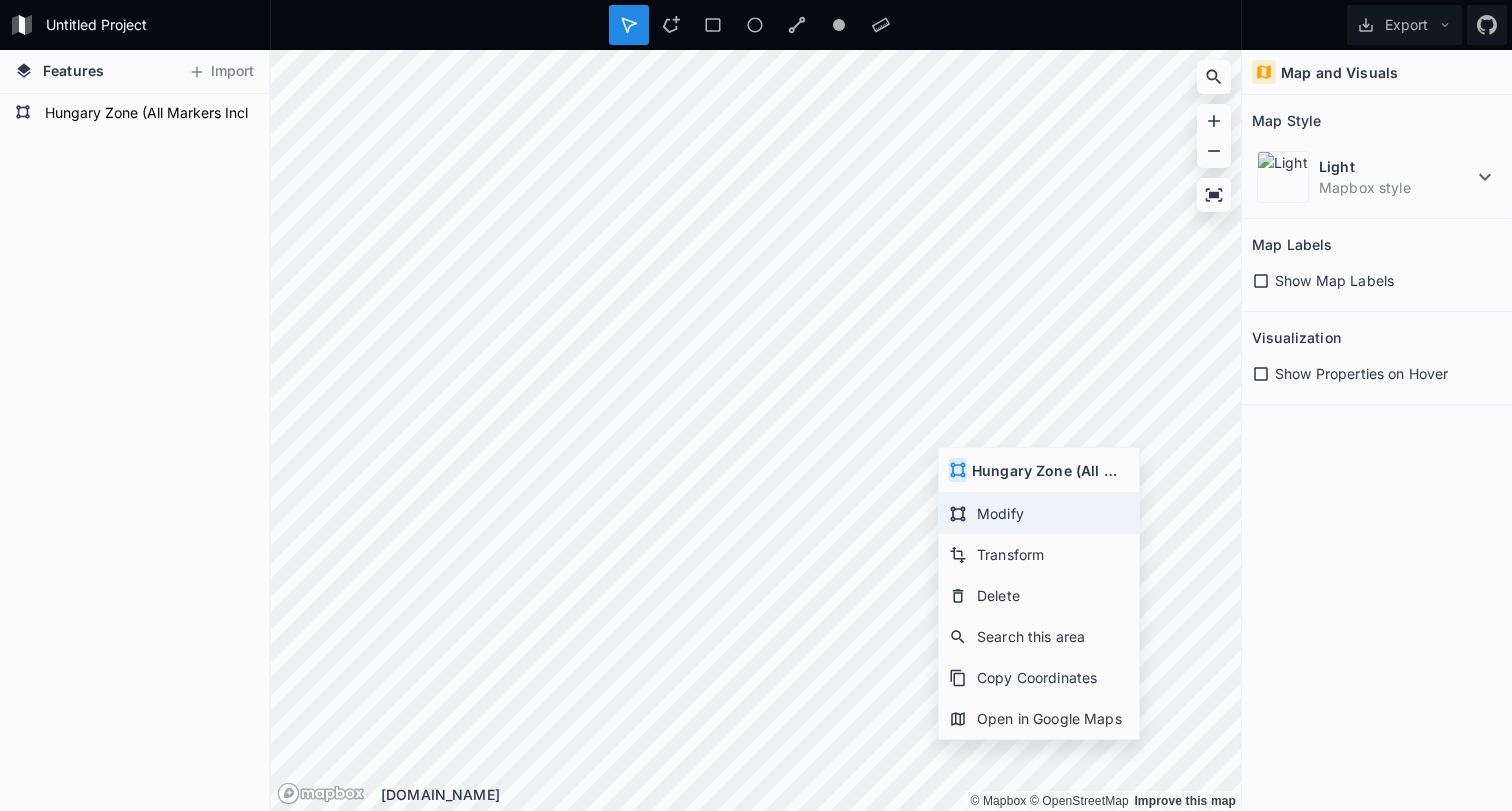 click on "Modify" 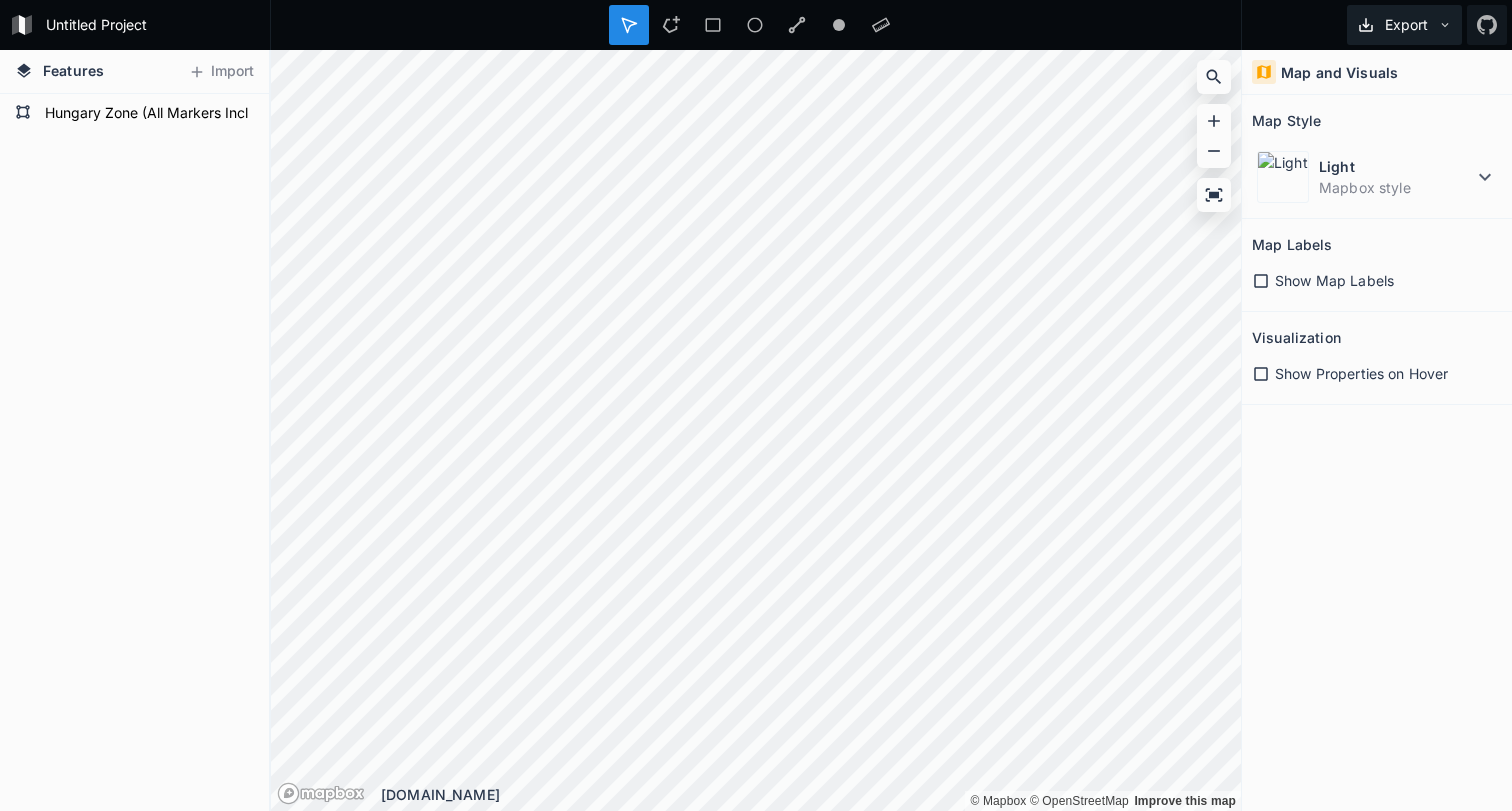 click on "Export" at bounding box center [1404, 25] 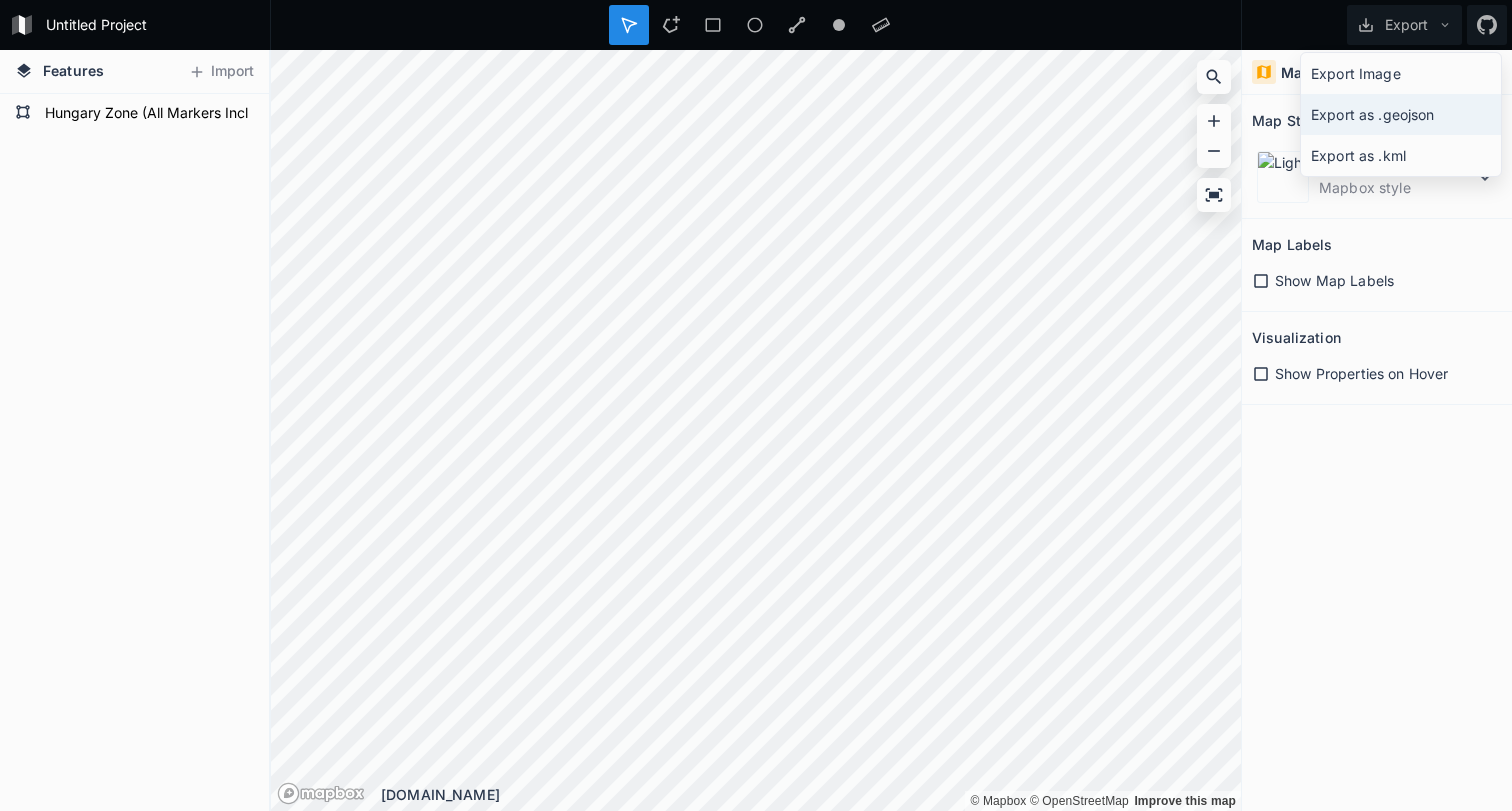 click on "Export as .geojson" 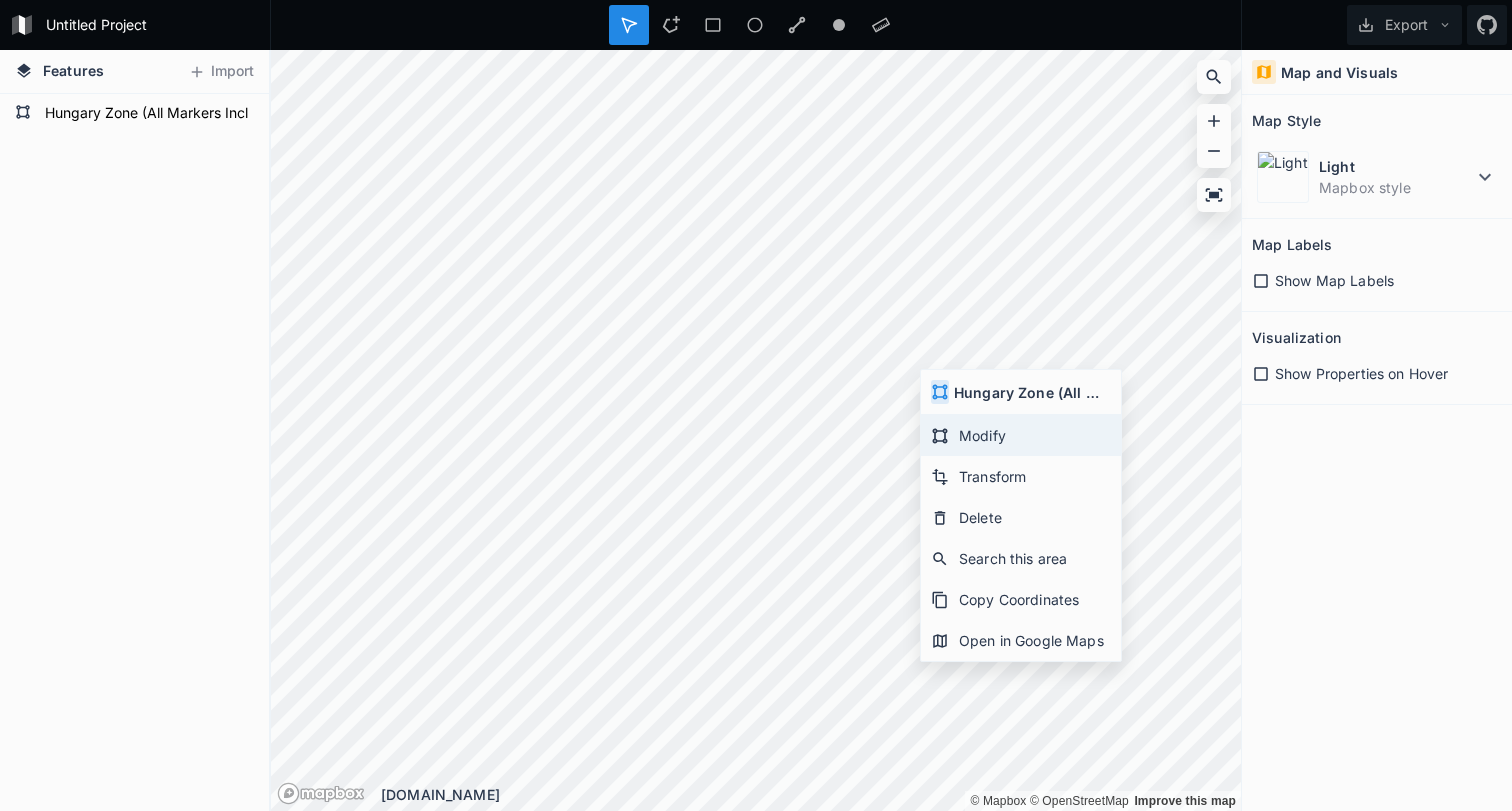 click on "Modify" 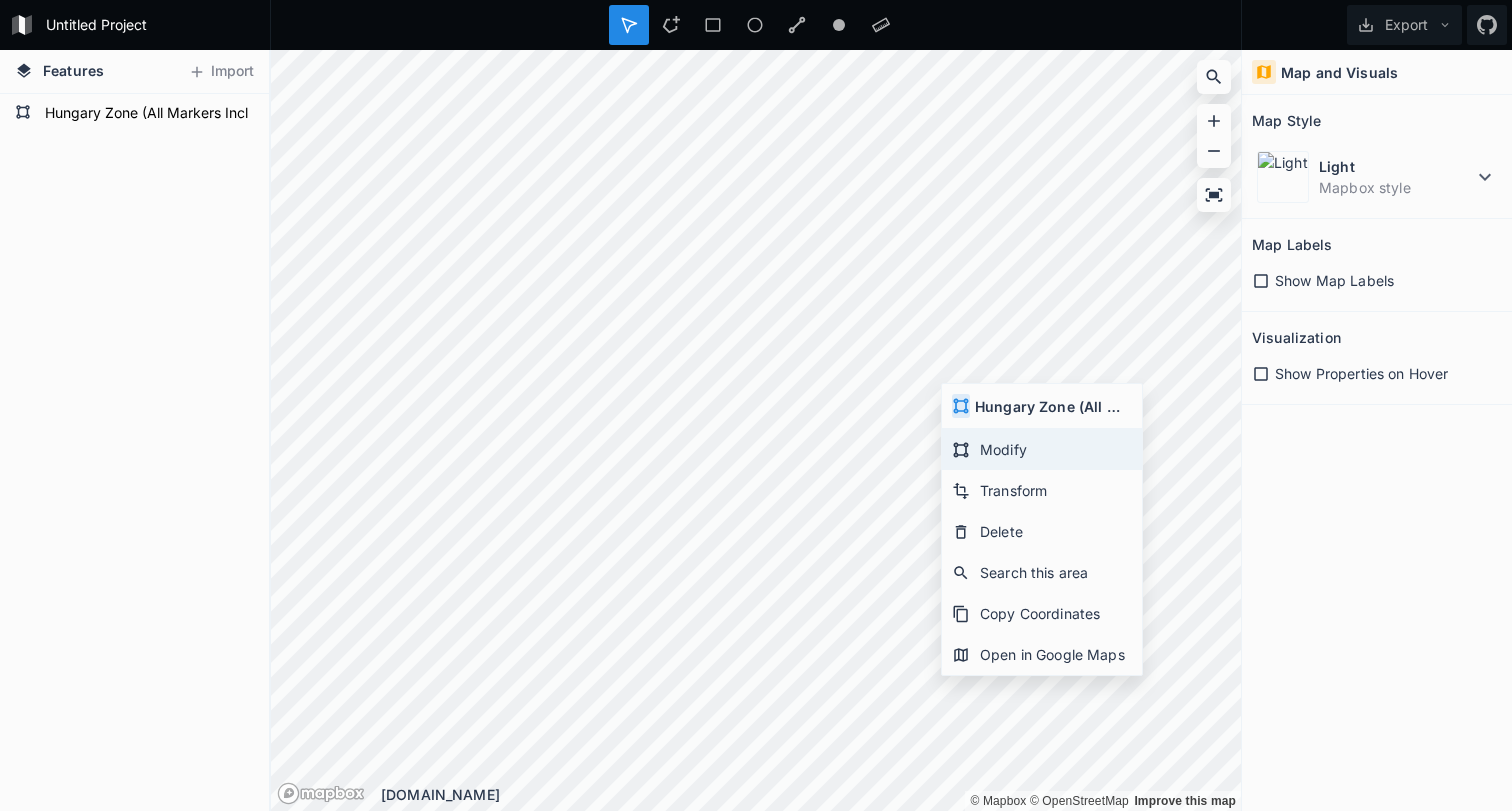 click on "Modify" 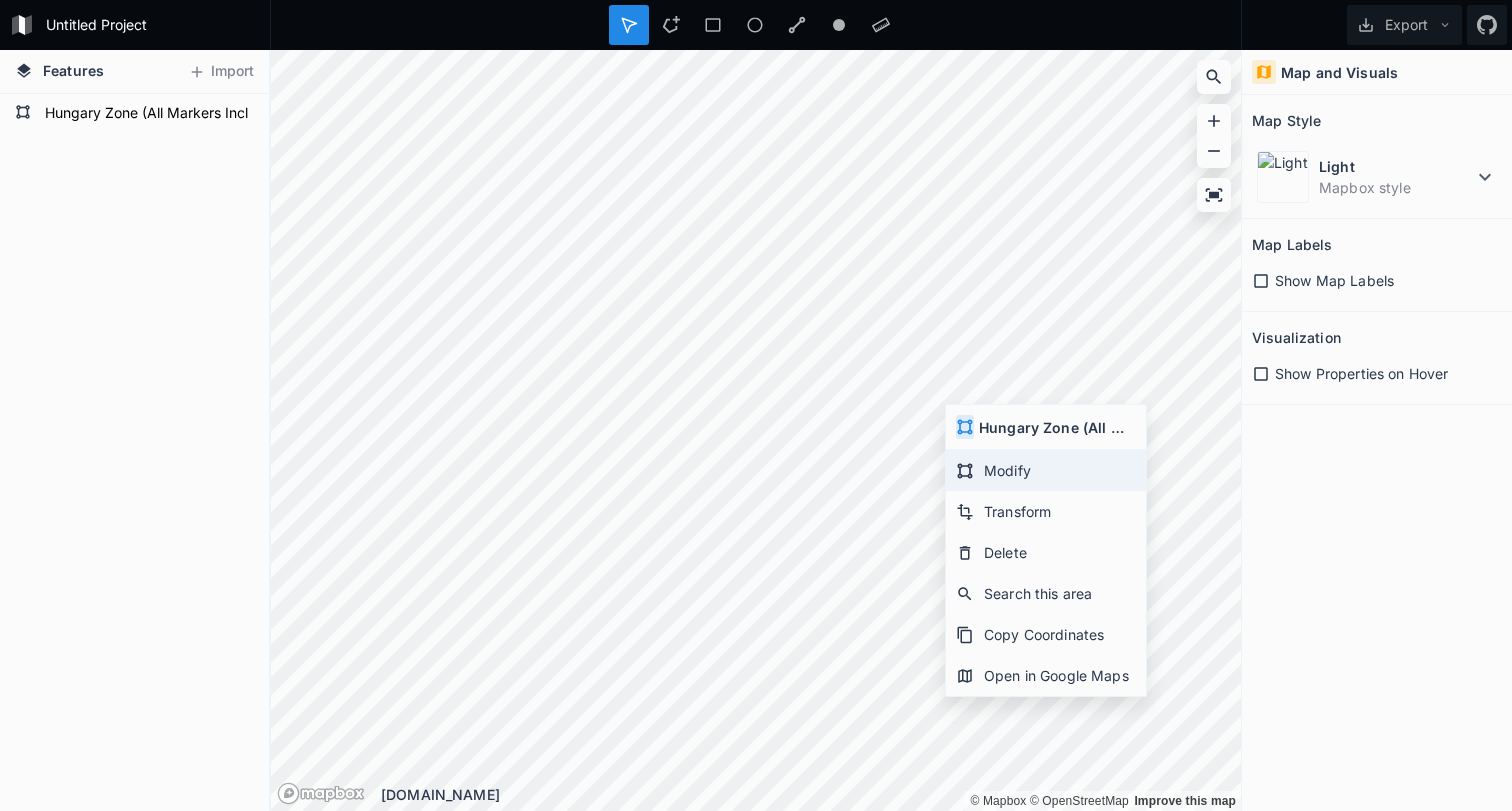 click 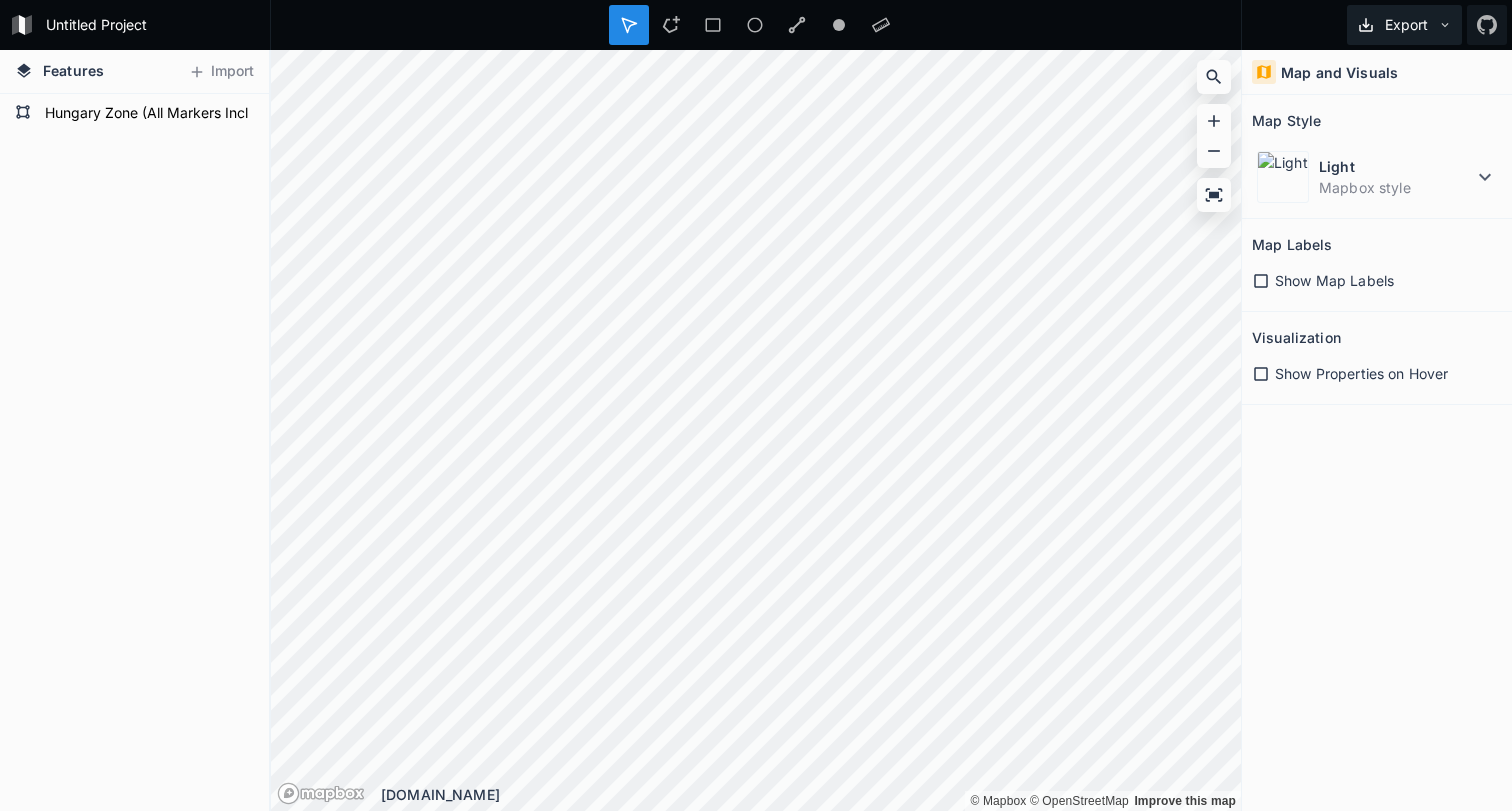 click on "Export" at bounding box center (1404, 25) 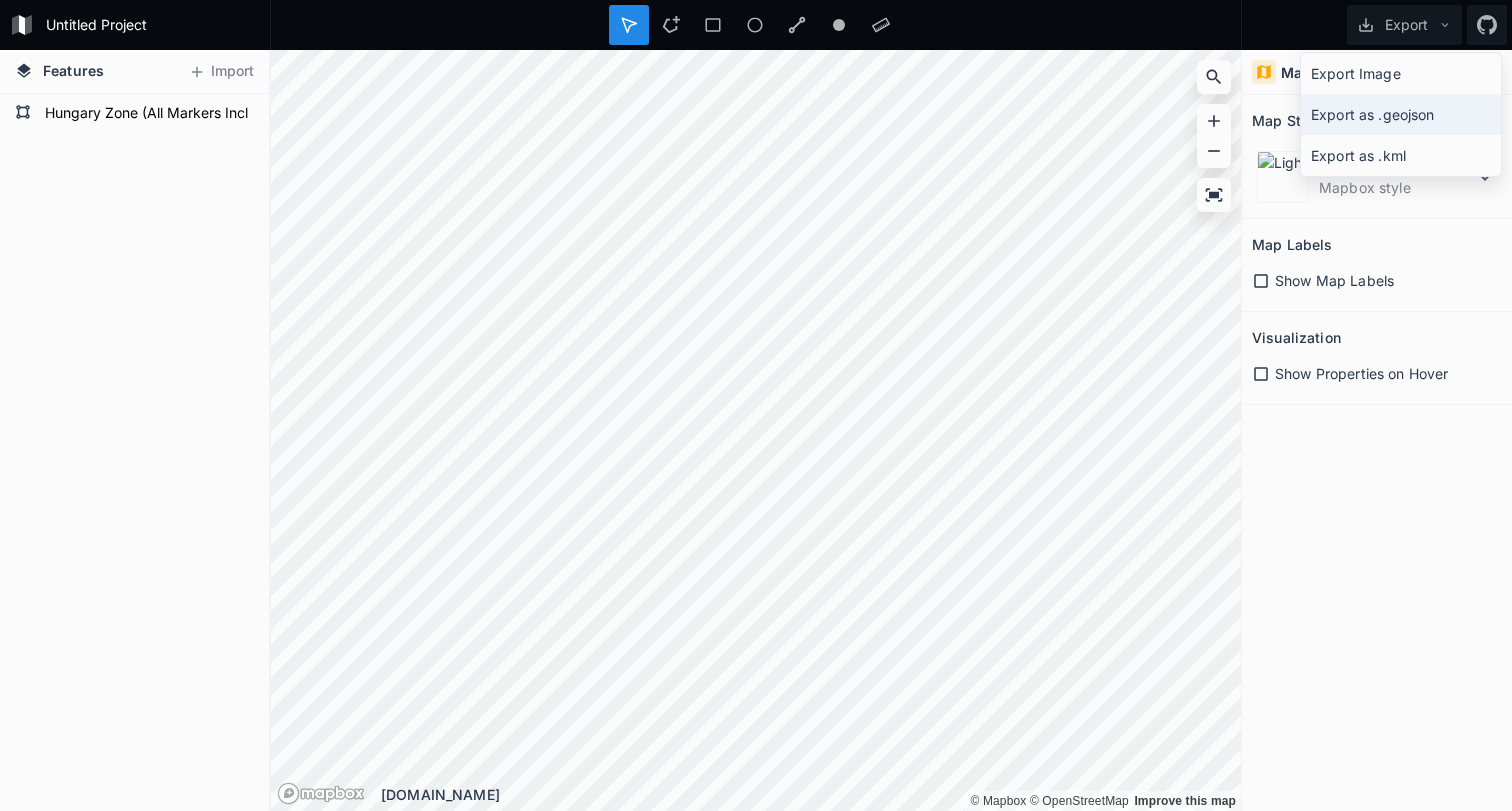 click on "Export as .geojson" 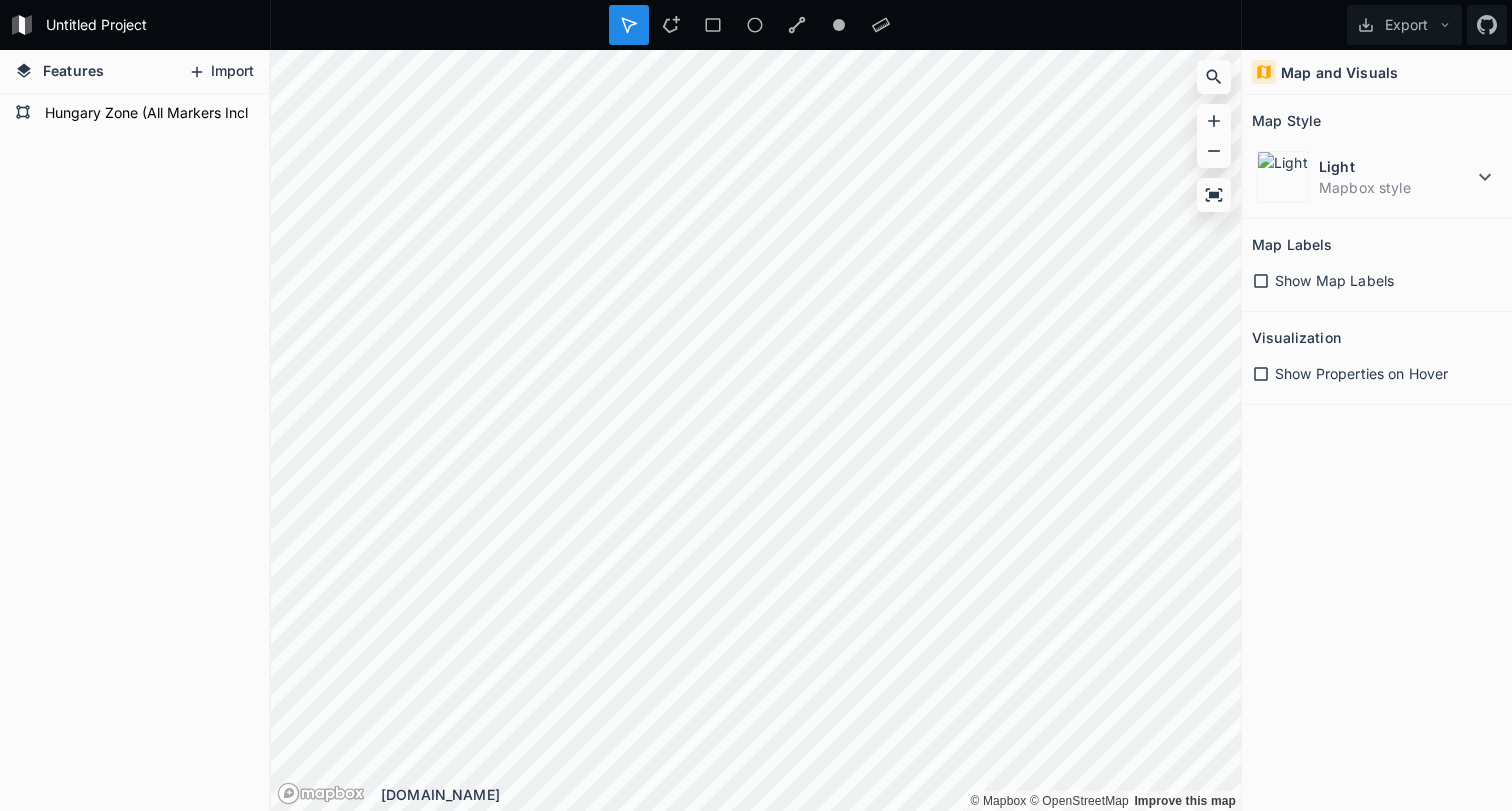 click on "Features  Import  Hungary Zone (All Markers Included) © Mapbox   © OpenStreetMap   Improve this map © Mapbox   © OpenStreetMap   Improve this map [DOMAIN_NAME] Map and Visuals Map Style Light Mapbox style Map Labels Show Map Labels Visualization Show Properties on Hover" at bounding box center [756, 430] 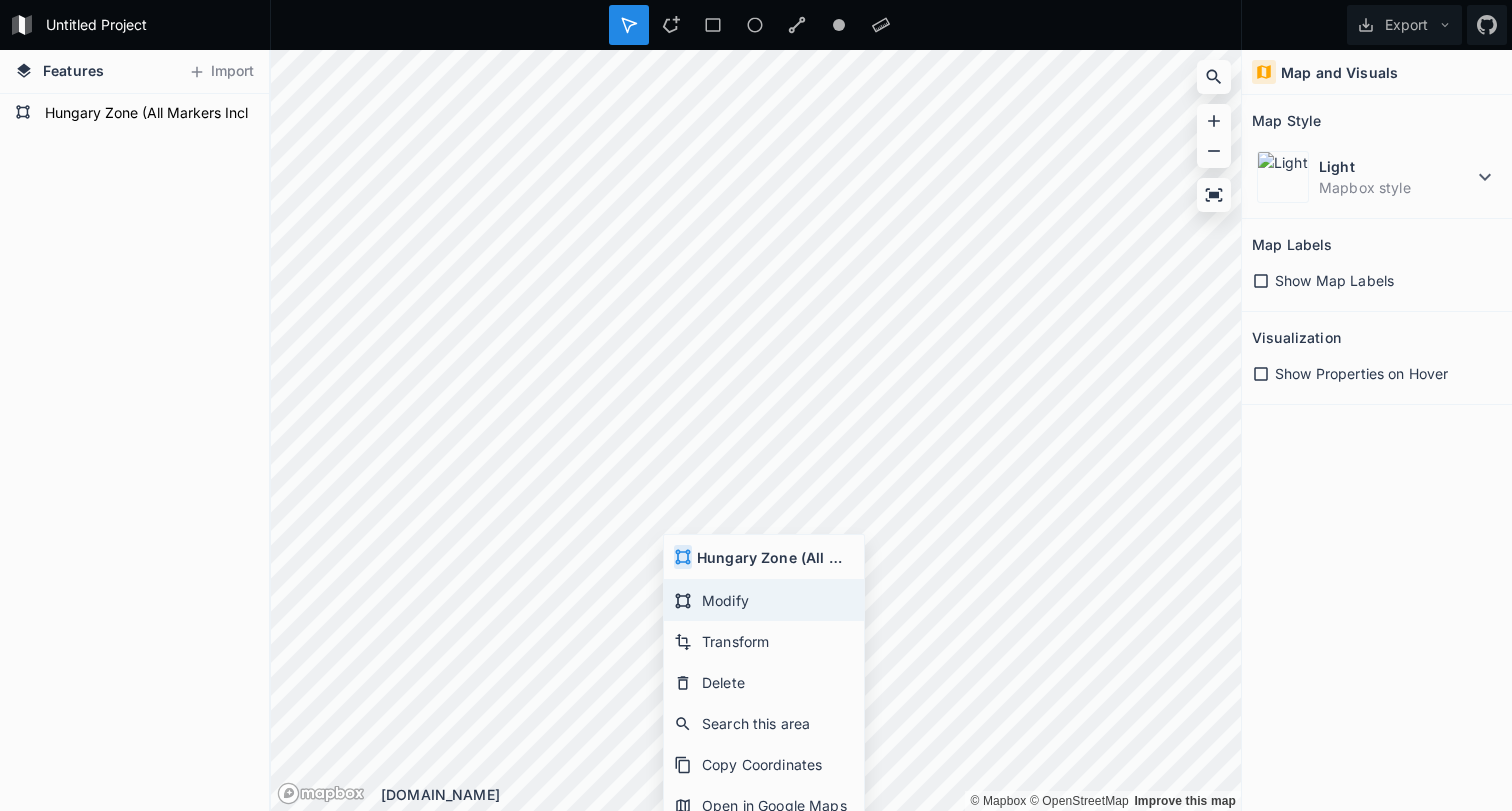 click on "Modify" 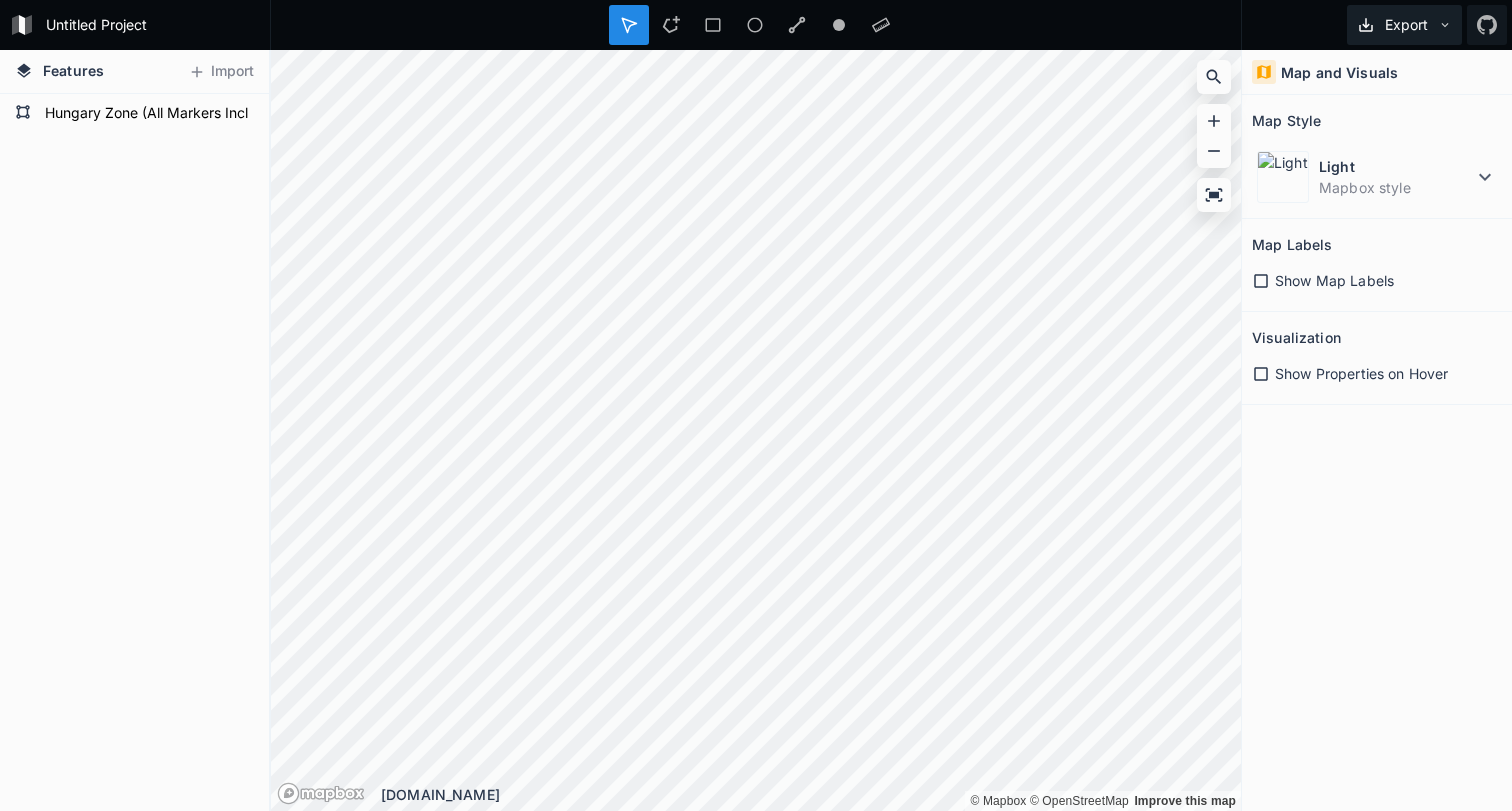 click on "Export" at bounding box center (1404, 25) 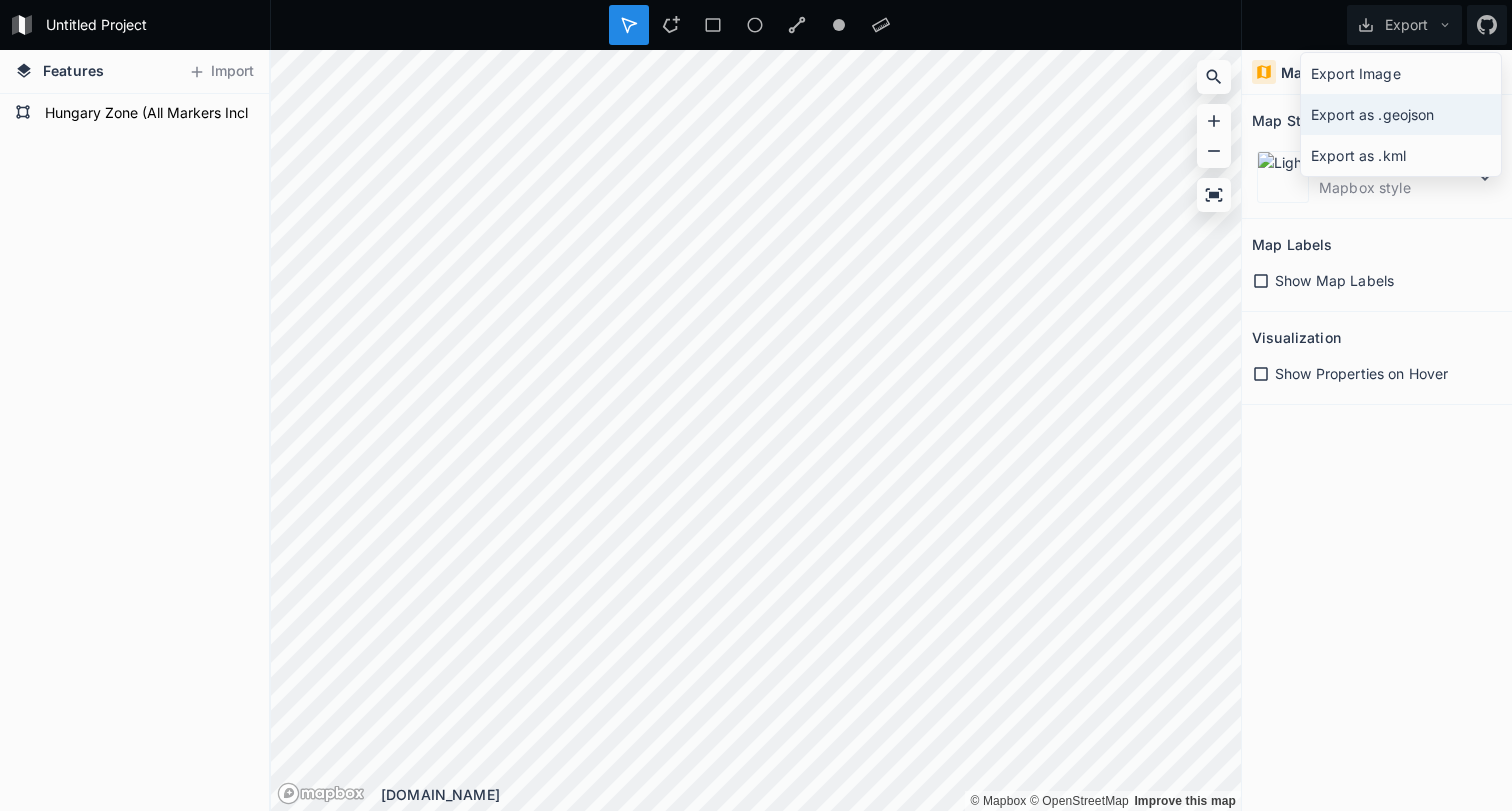 click on "Export as .geojson" 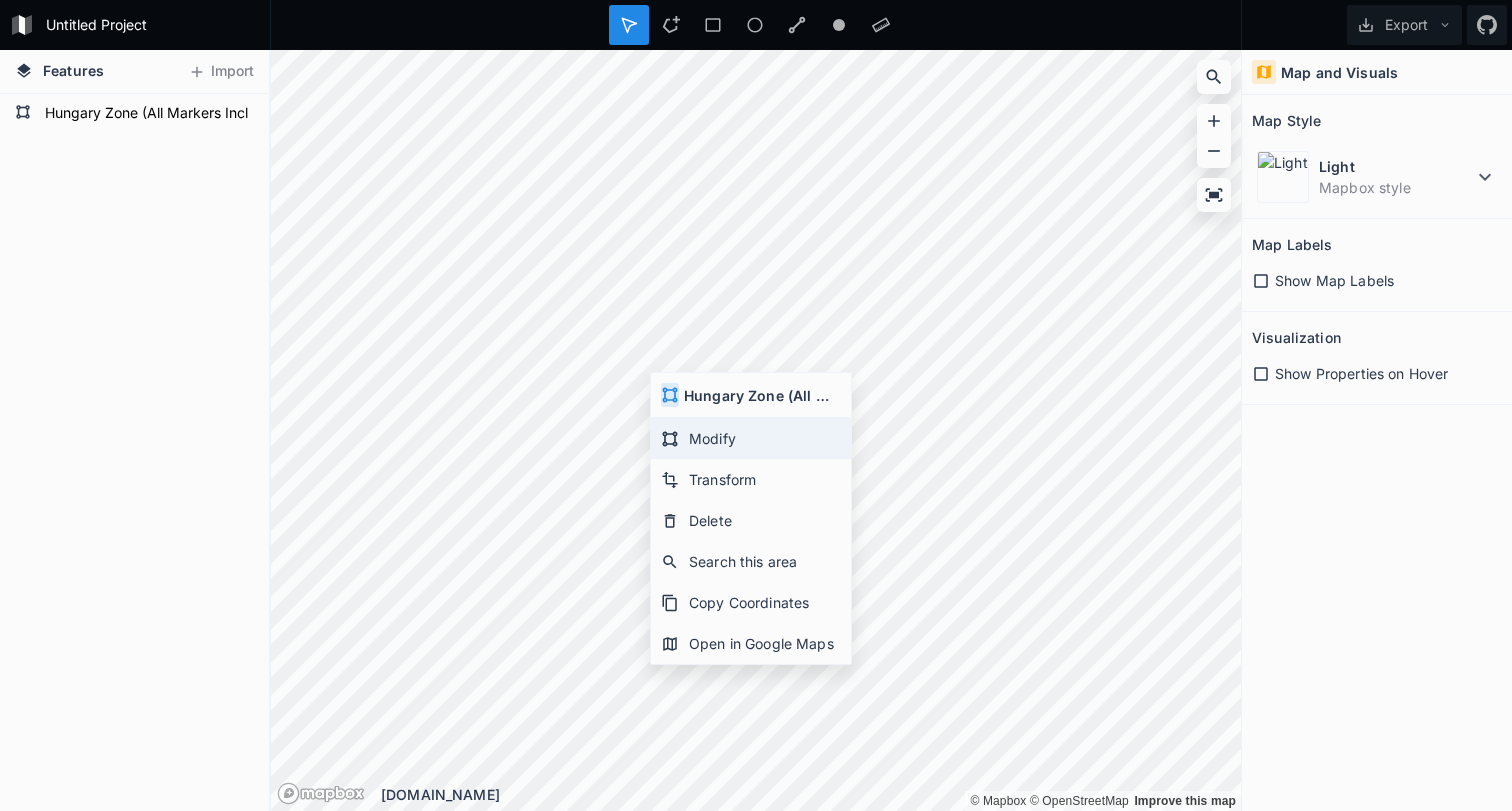 click on "Modify" 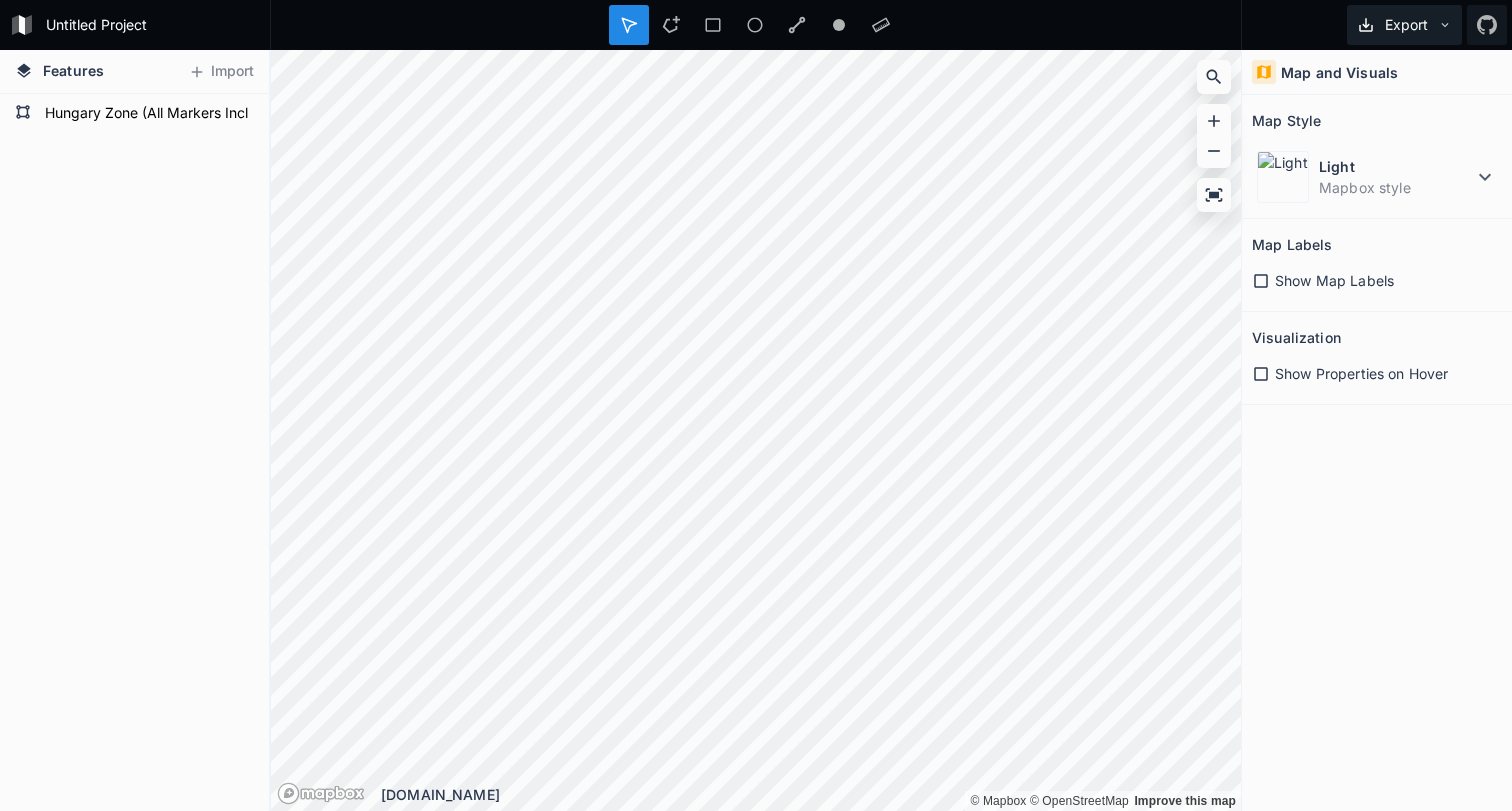 click on "Export" at bounding box center [1404, 25] 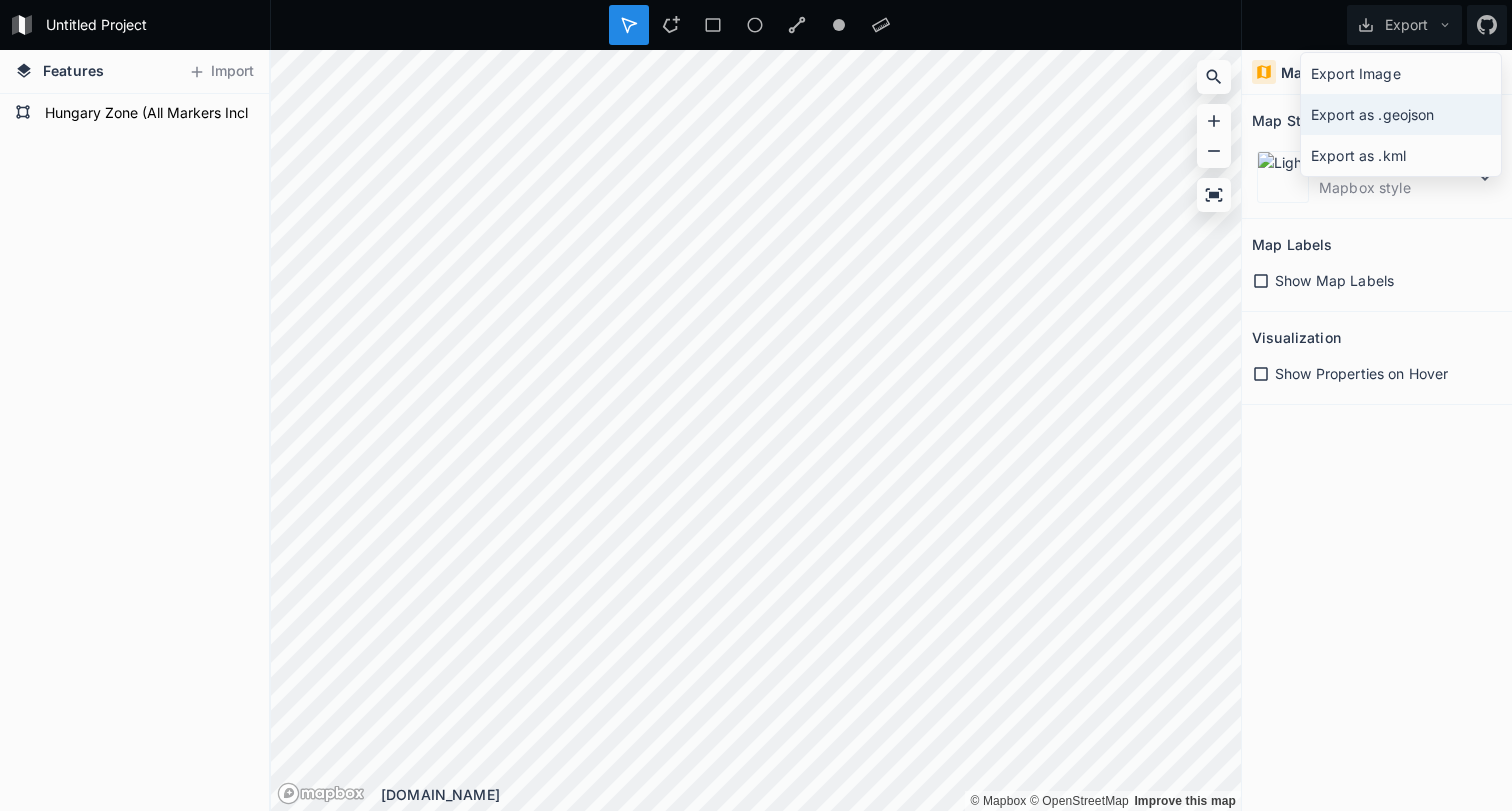 click on "Export as .geojson" 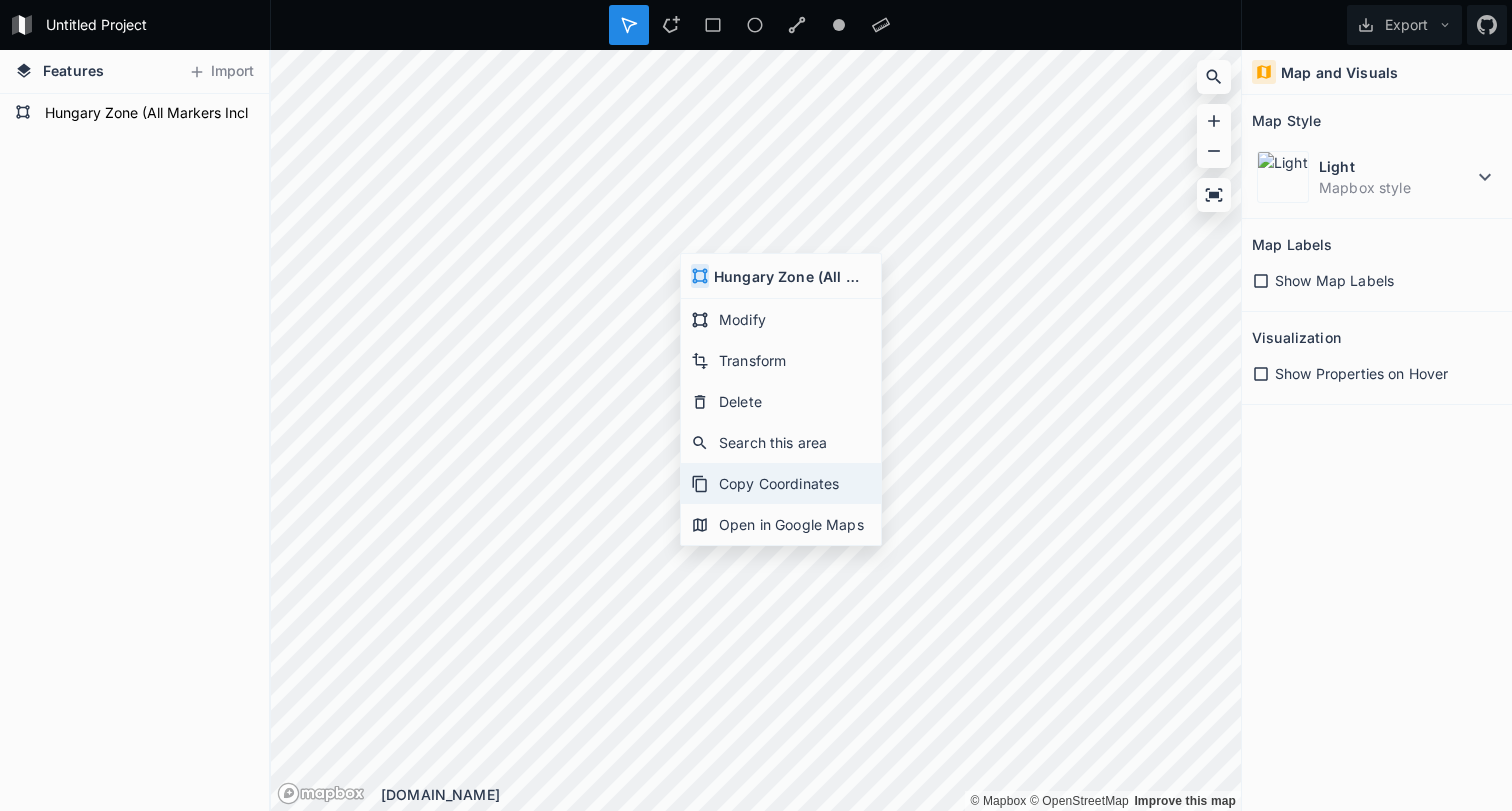 click on "Copy Coordinates" 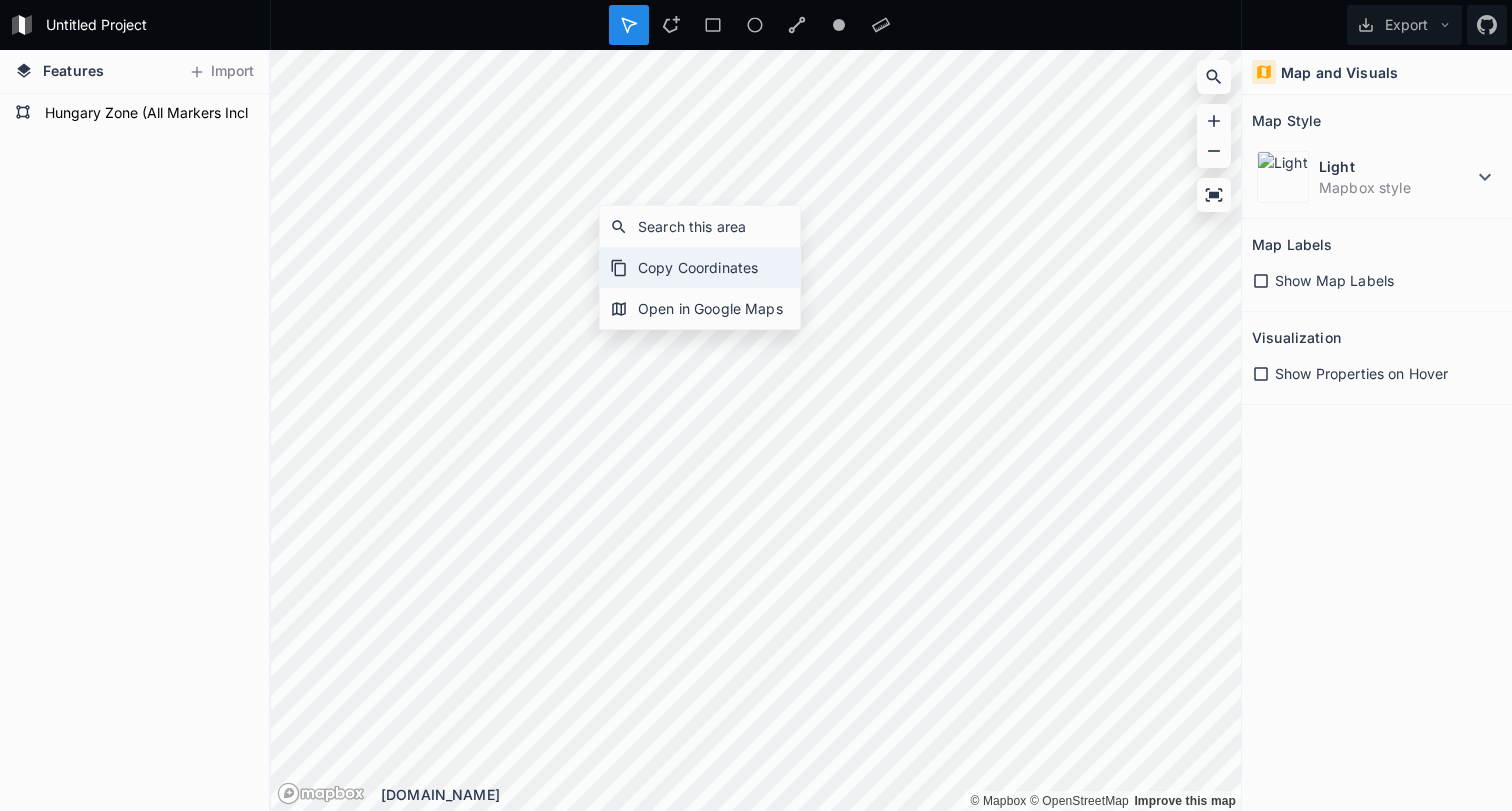 click on "Copy Coordinates" 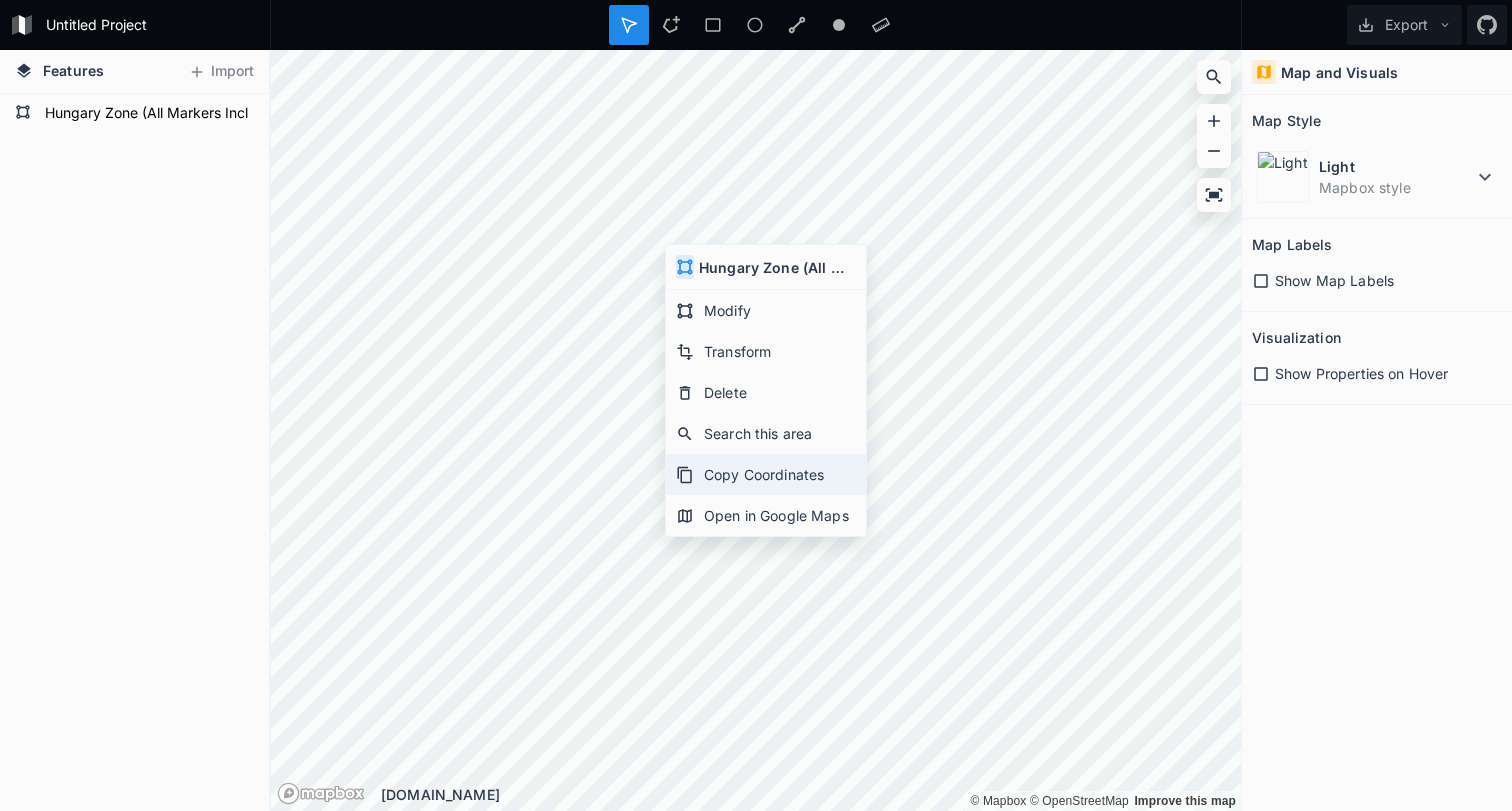 click on "Copy Coordinates" 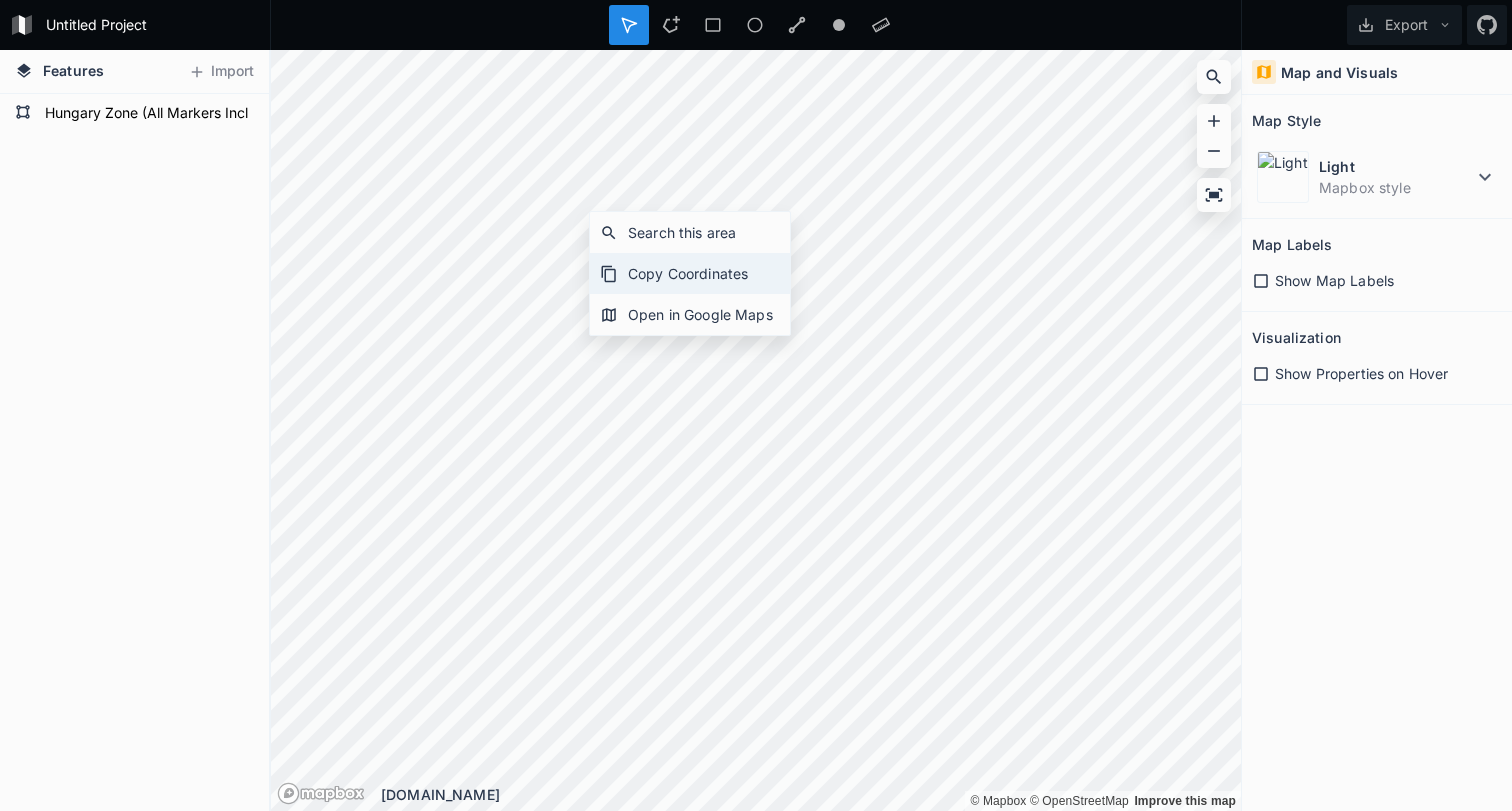 click on "Copy Coordinates" 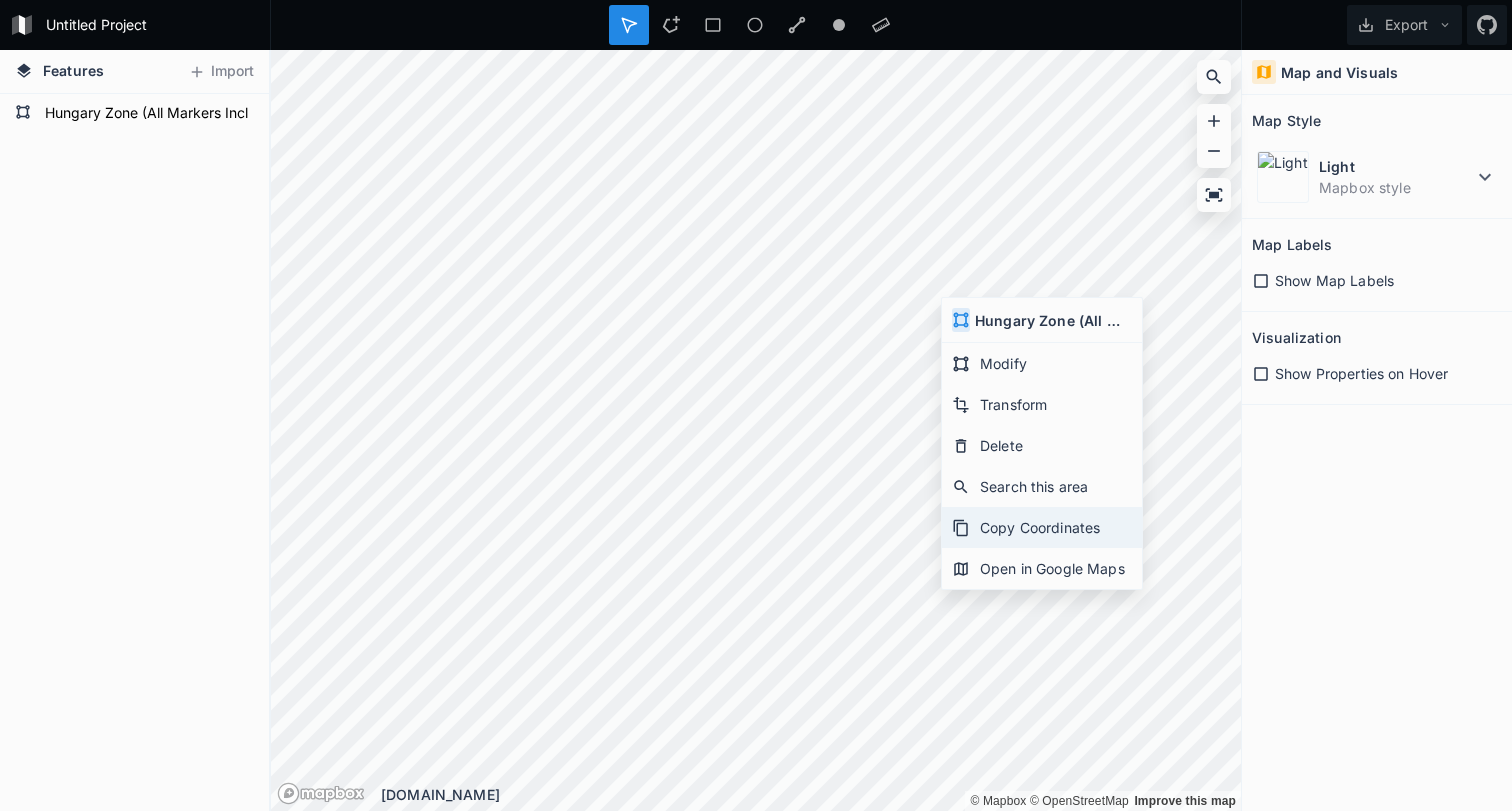 click on "Copy Coordinates" 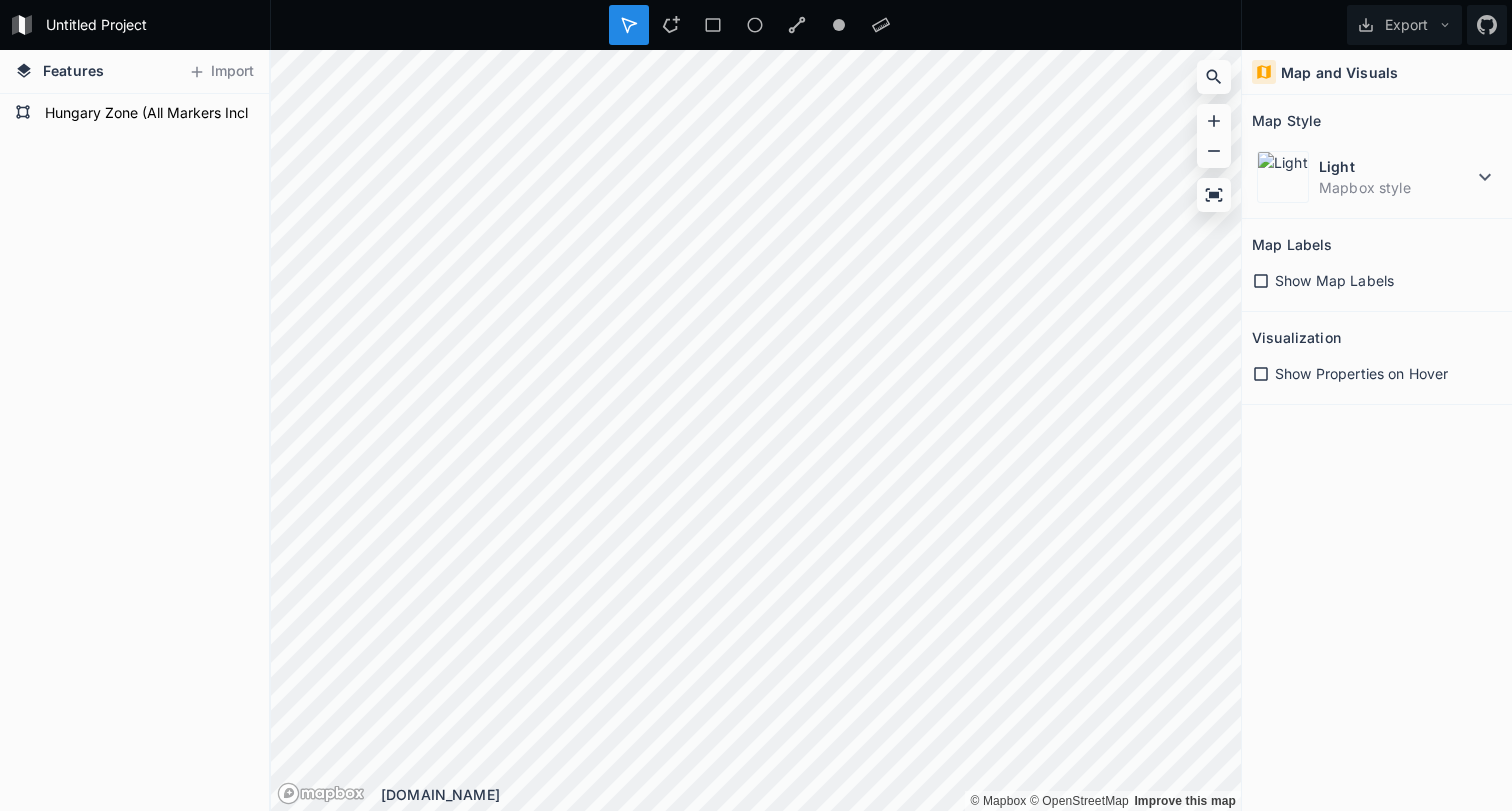 click on "Export" at bounding box center [1377, 25] 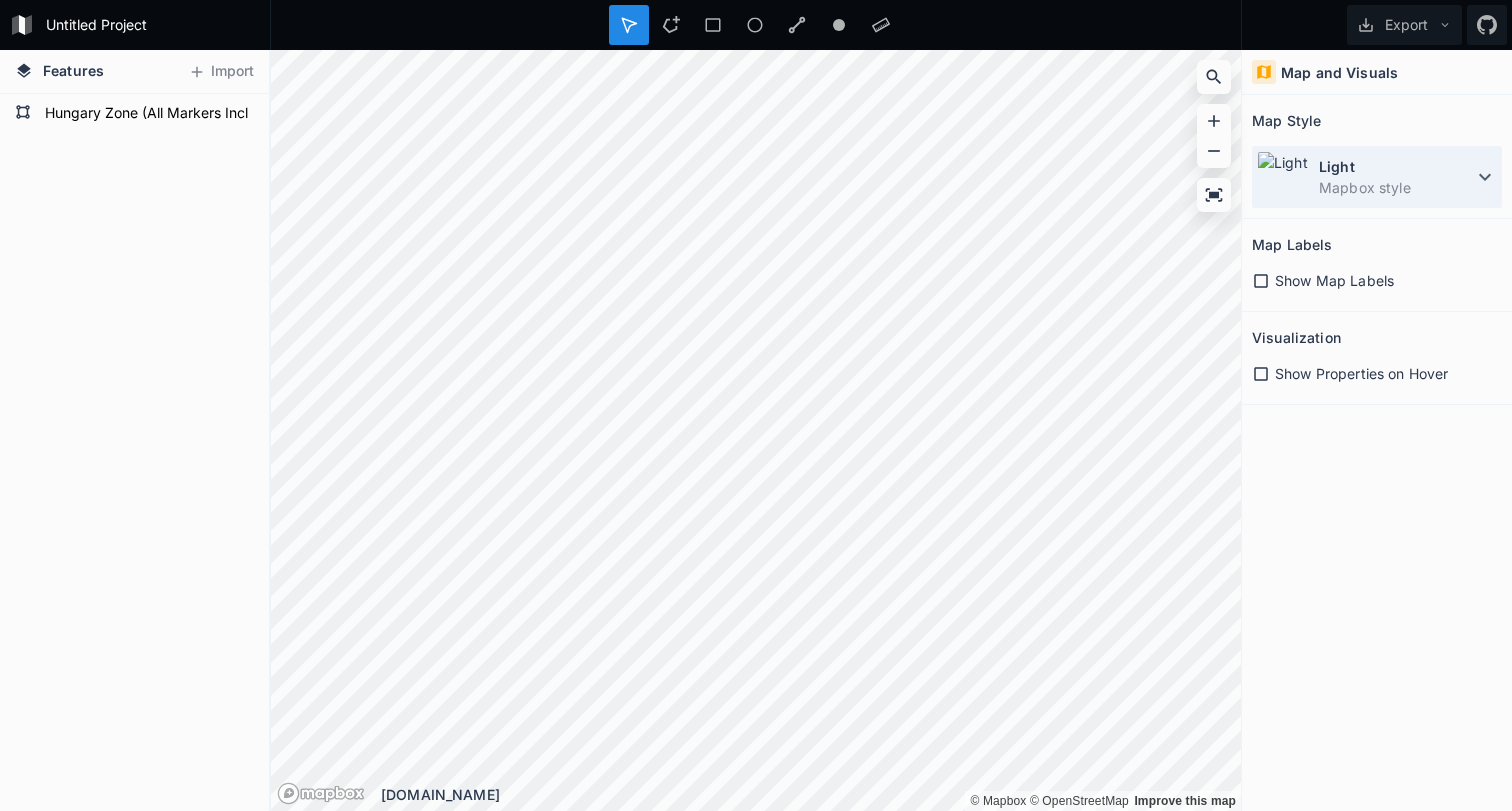 click on "Mapbox style" at bounding box center [1396, 187] 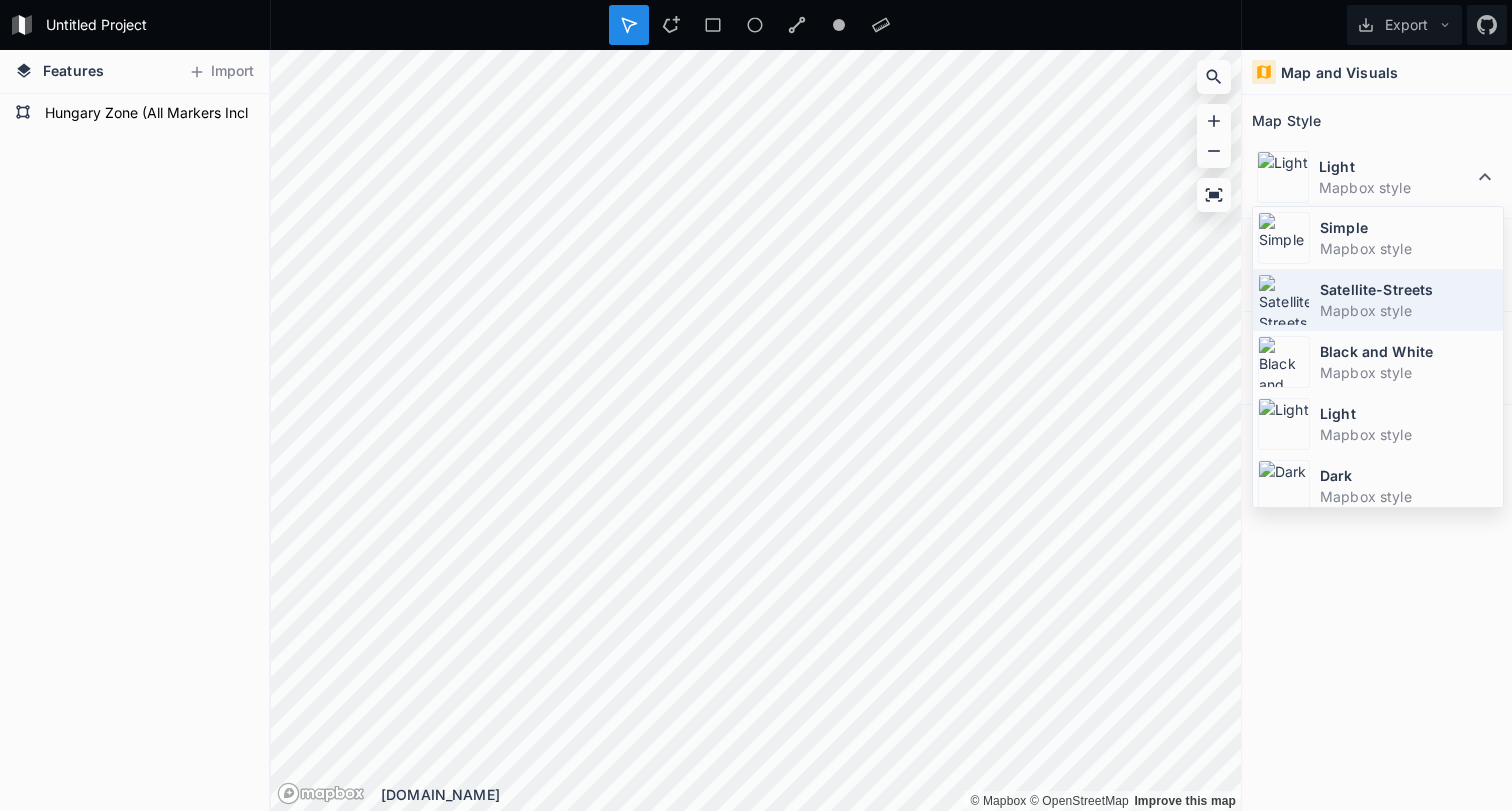 click on "Satellite-Streets" at bounding box center [1409, 289] 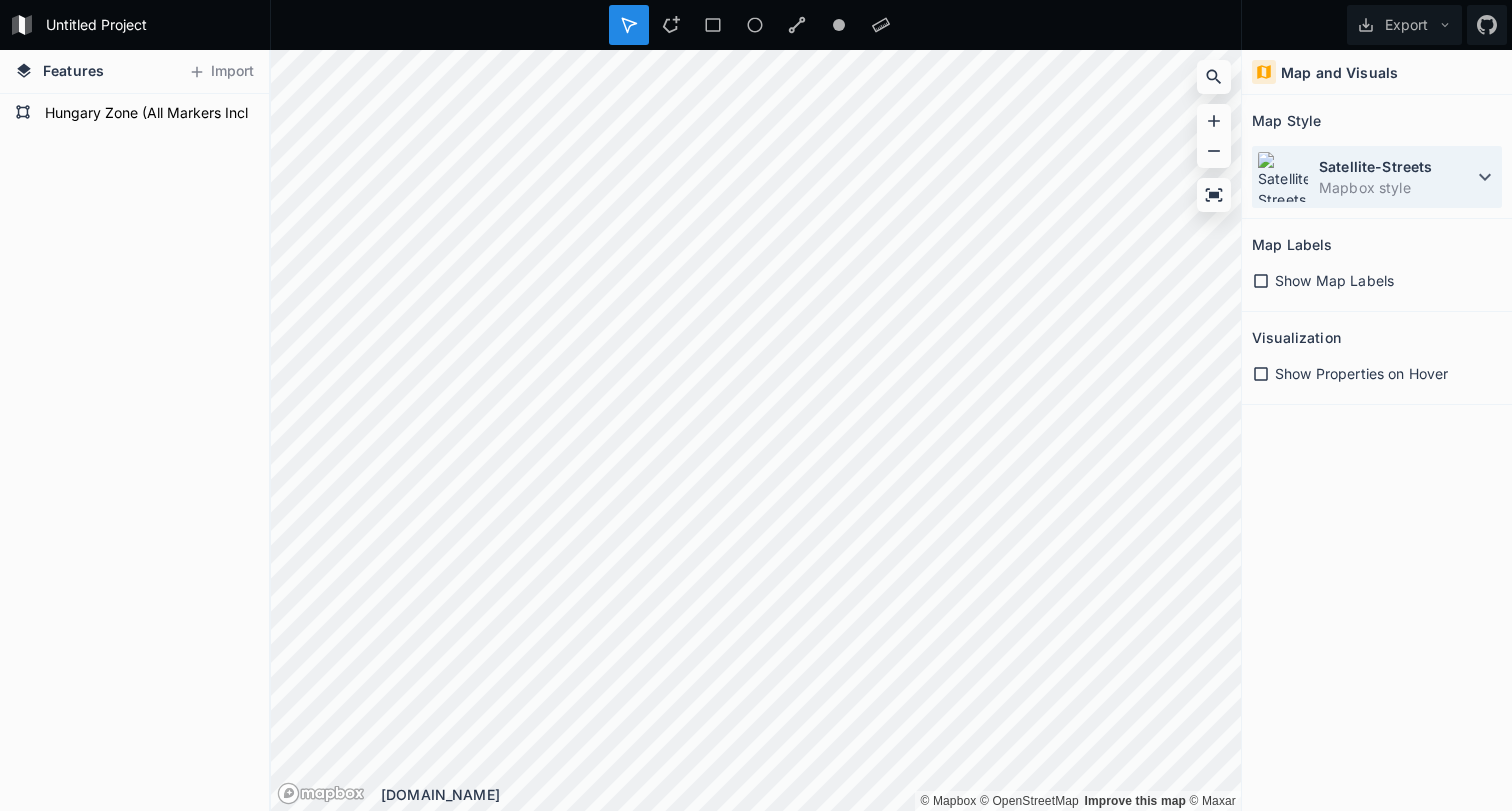 click on "Satellite-Streets" at bounding box center (1396, 166) 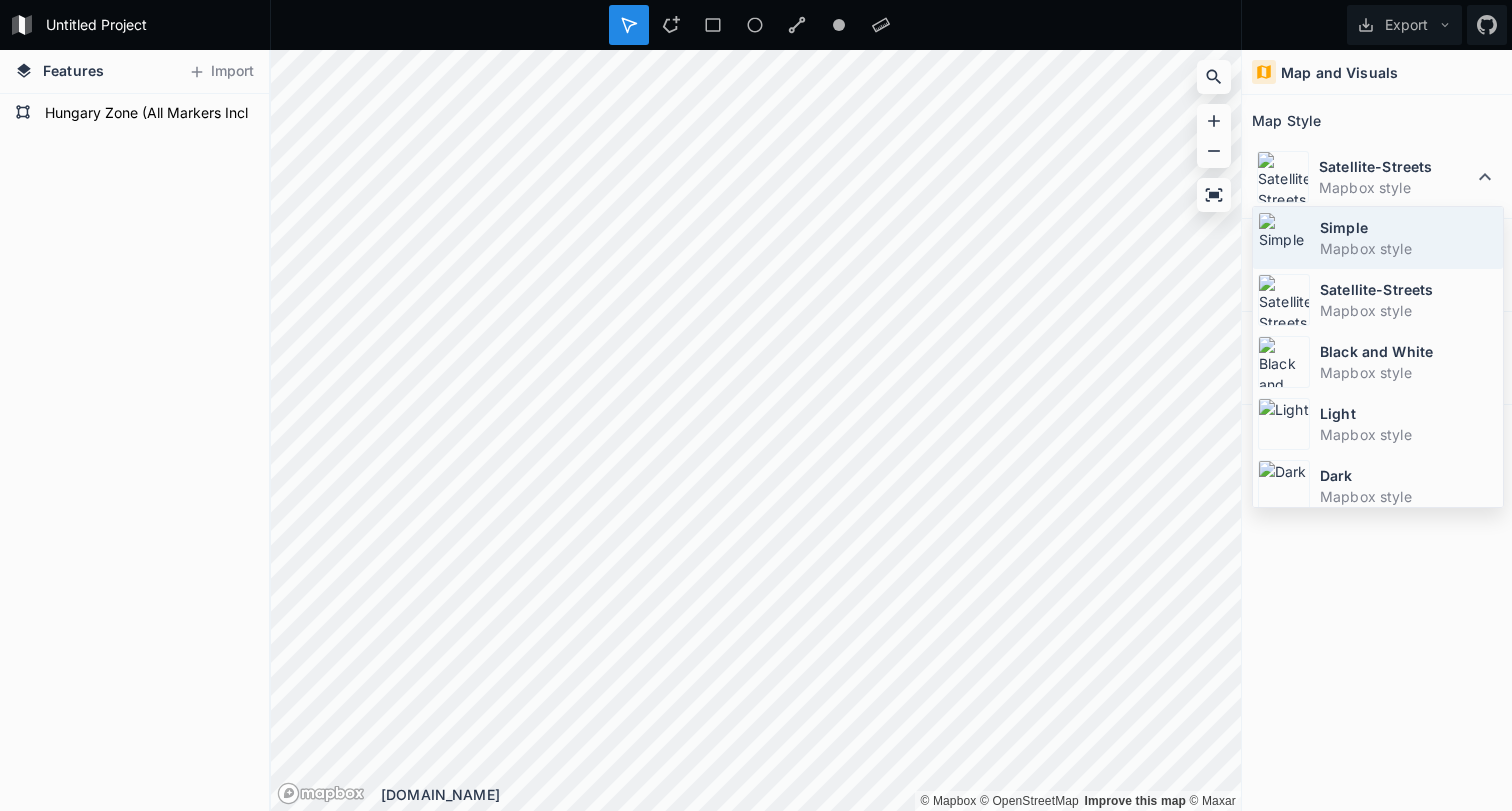 click on "Simple Mapbox style" 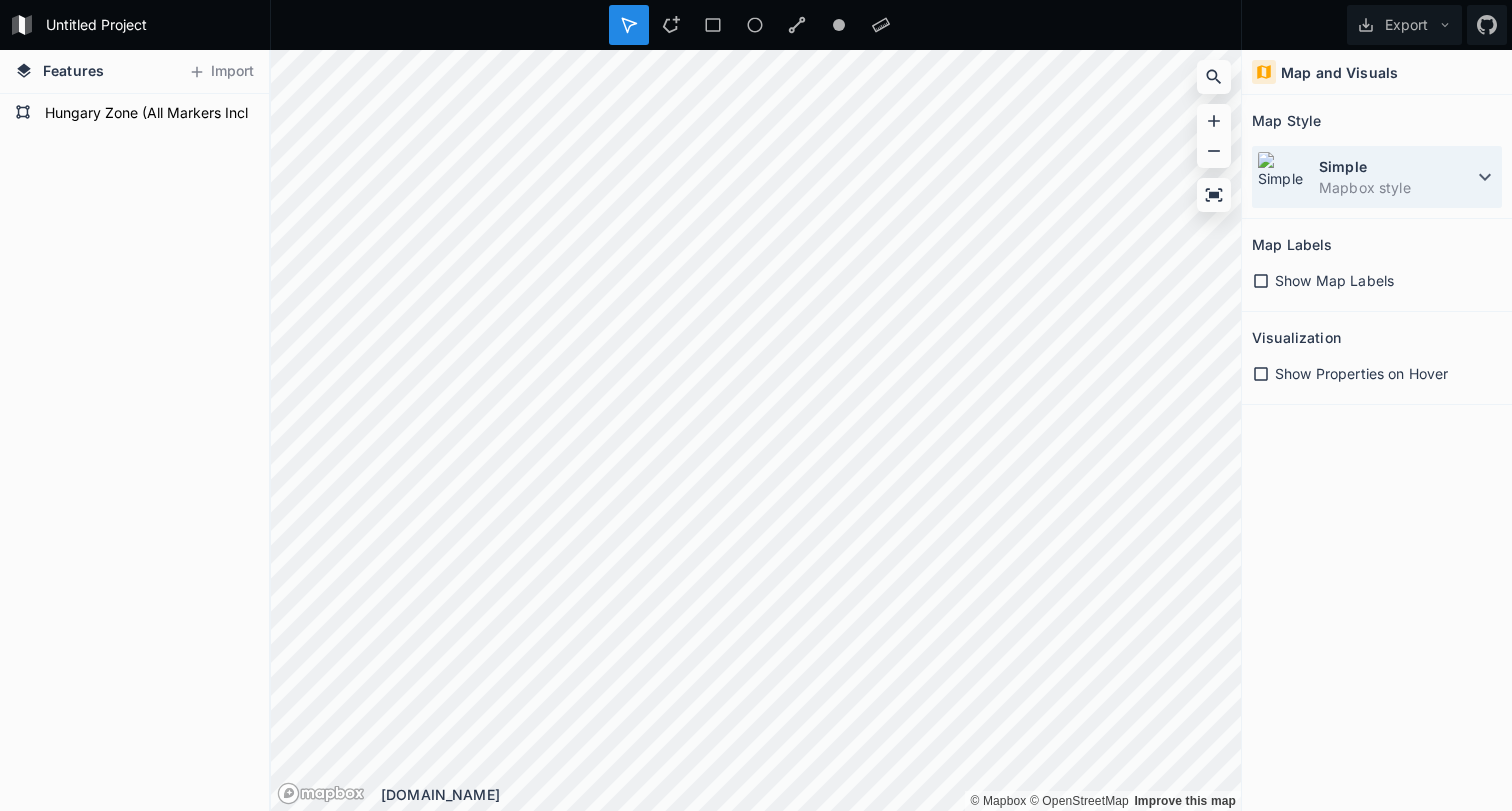 click on "Simple" at bounding box center (1396, 166) 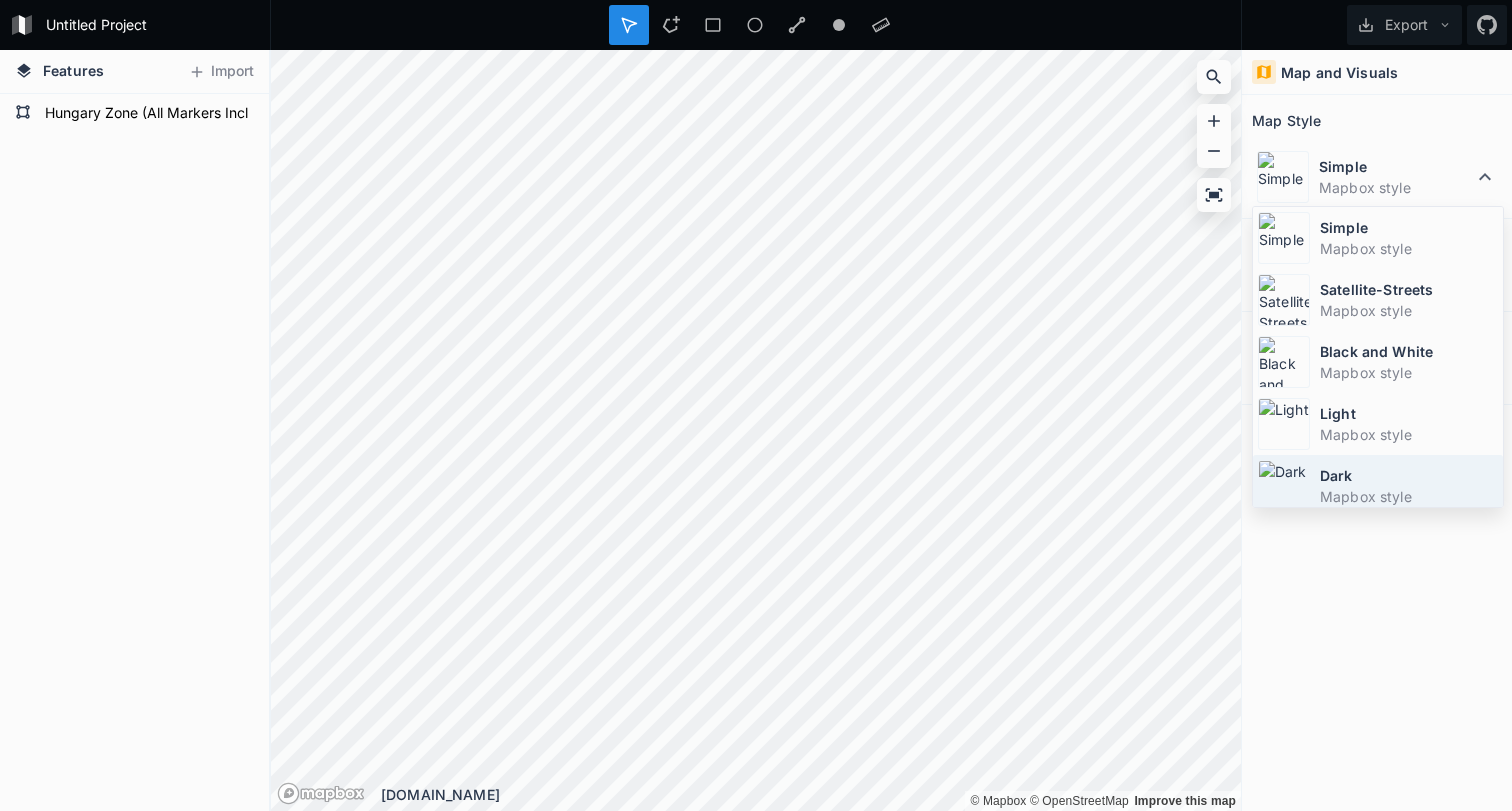click on "Dark" at bounding box center [1409, 475] 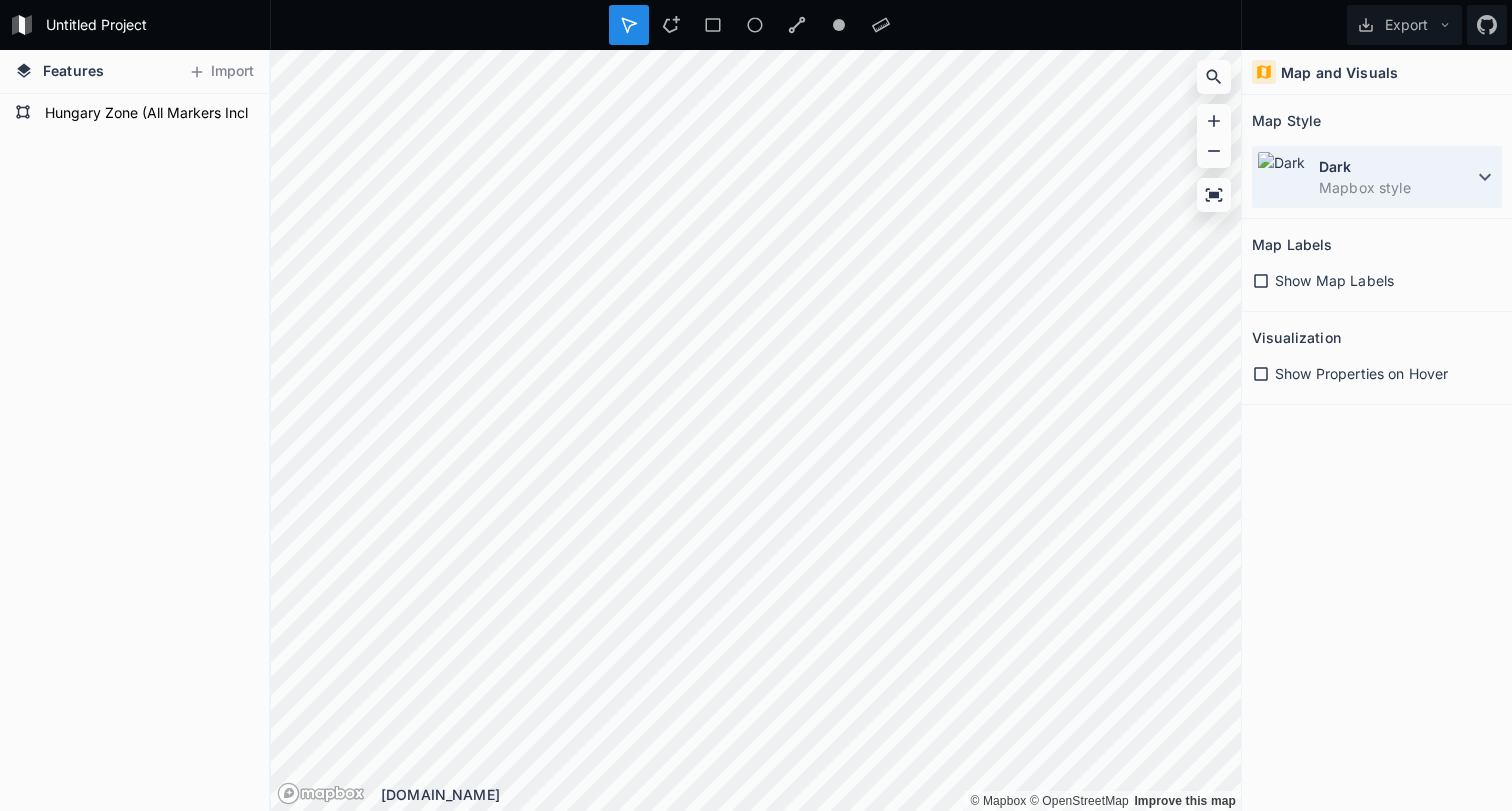 click on "Dark Mapbox style" at bounding box center [1377, 177] 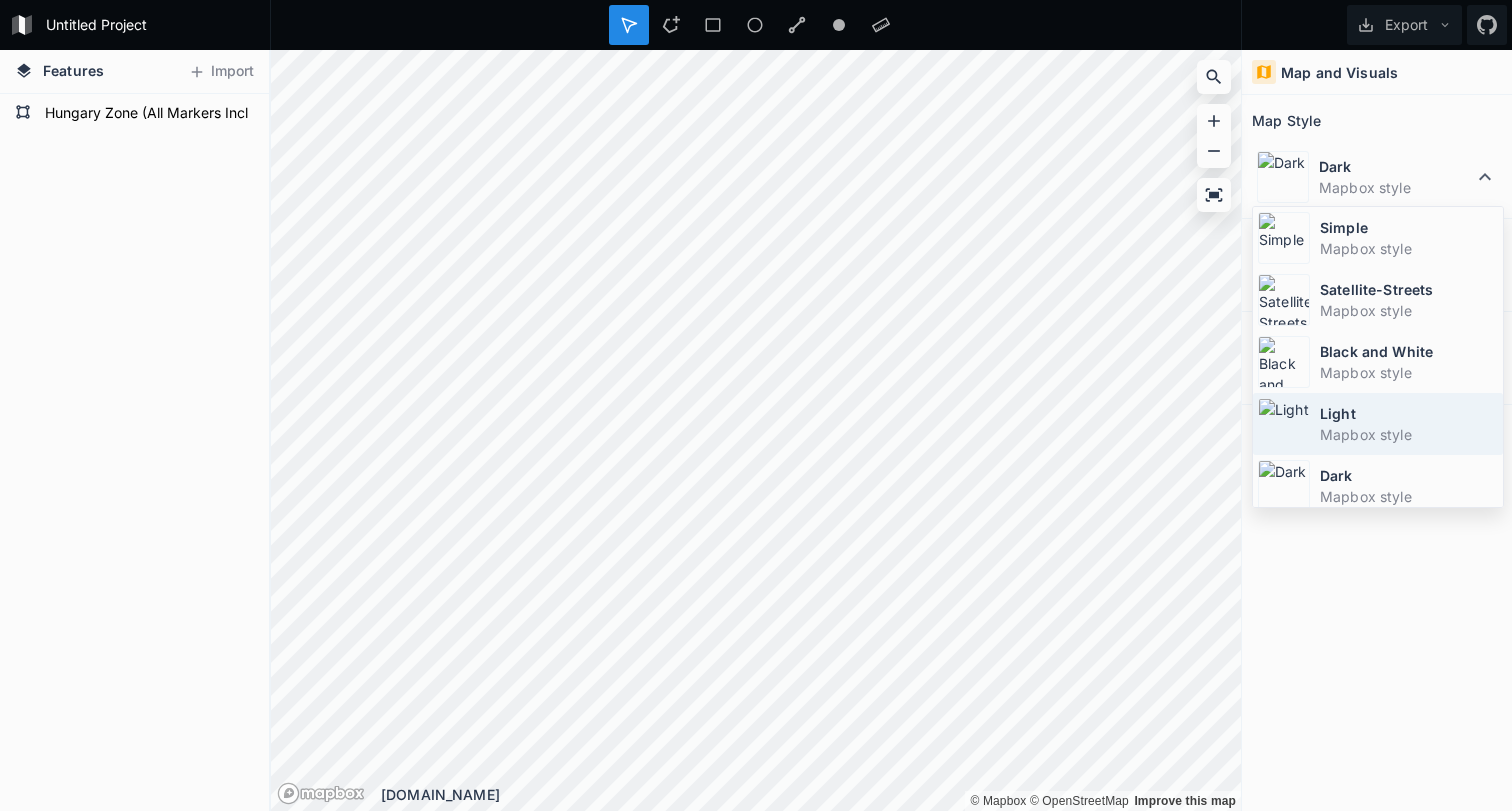 click on "Light" at bounding box center [1409, 413] 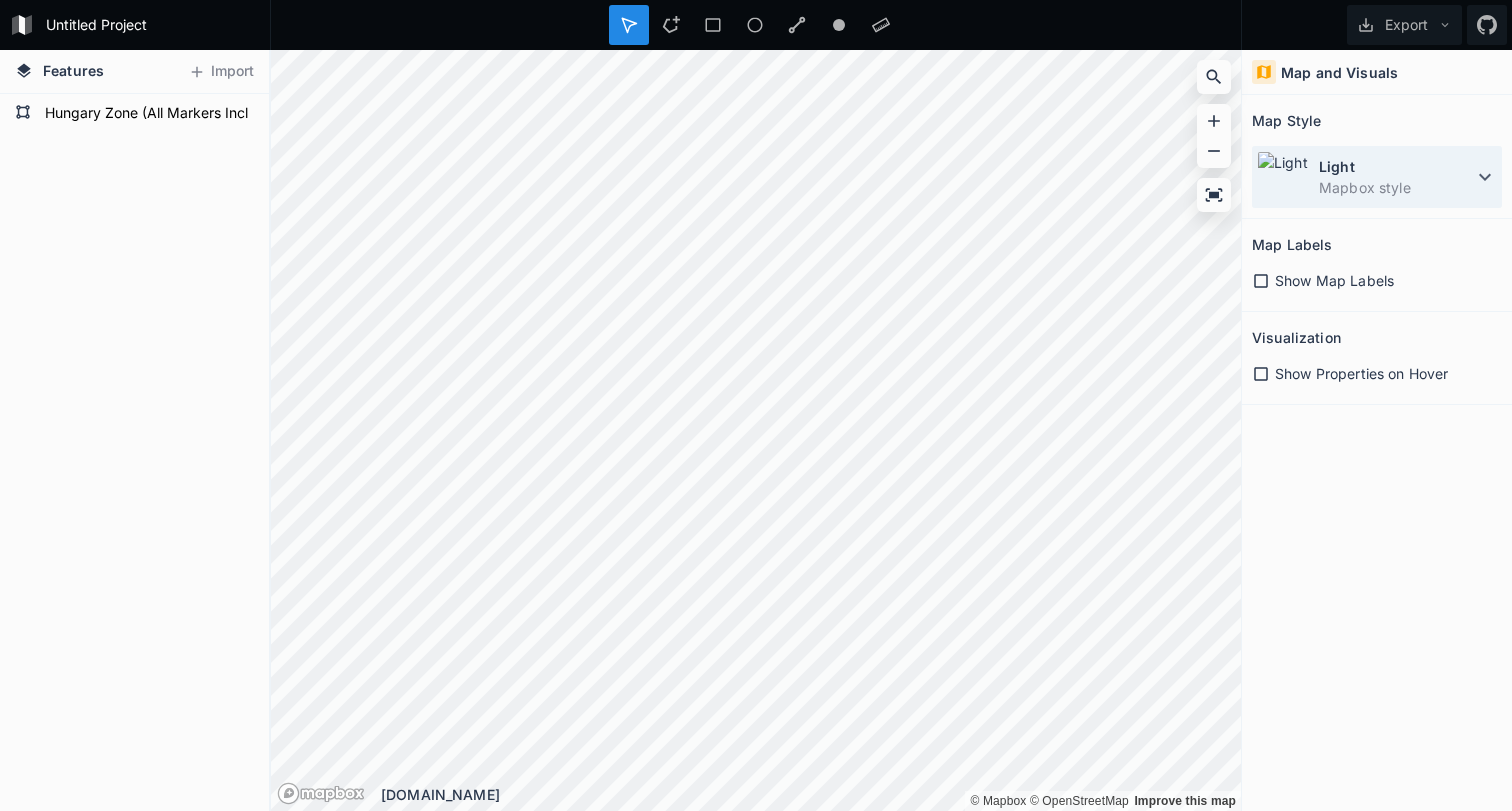 click on "Mapbox style" at bounding box center [1396, 187] 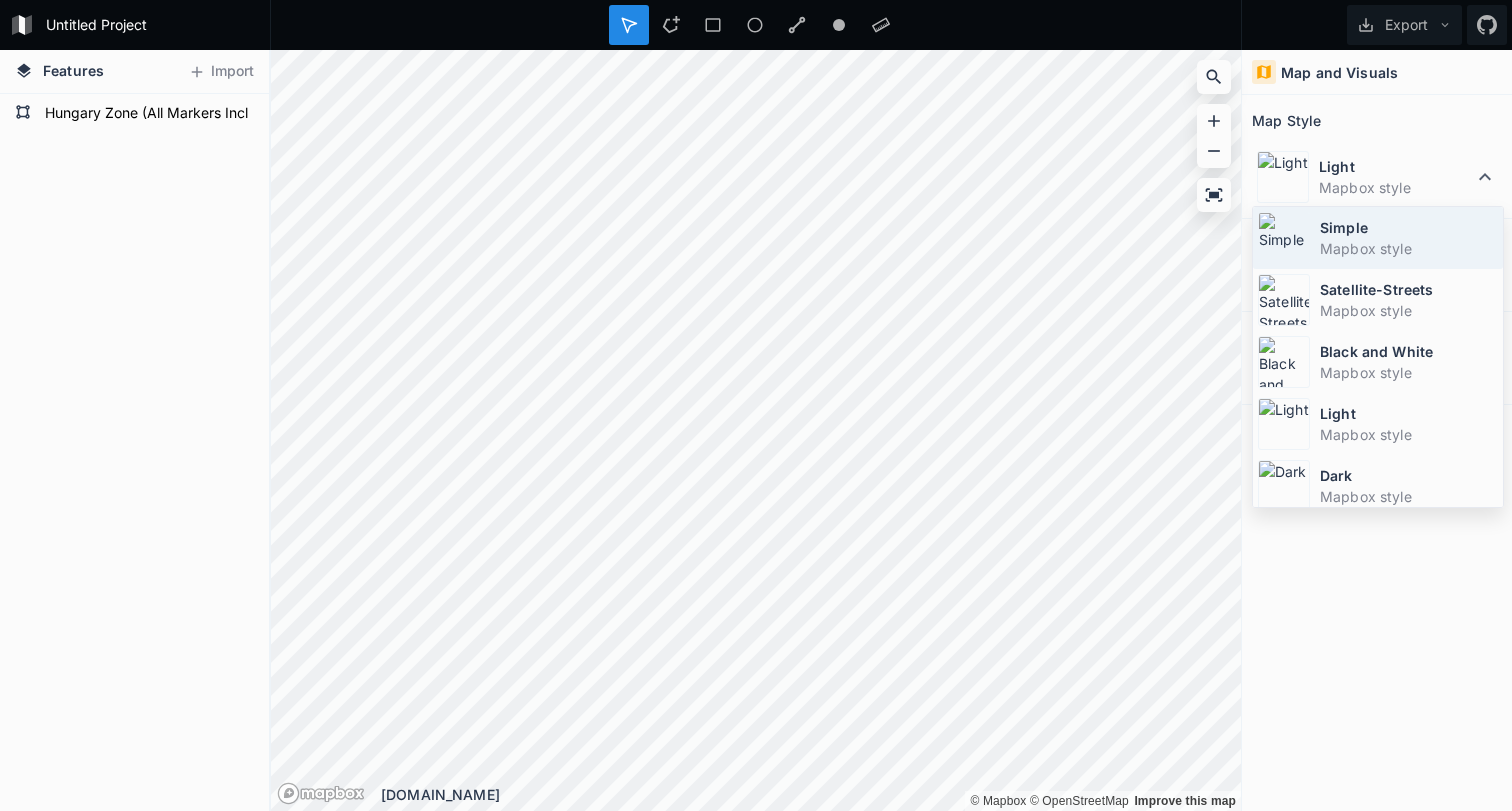 click on "Mapbox style" at bounding box center [1409, 248] 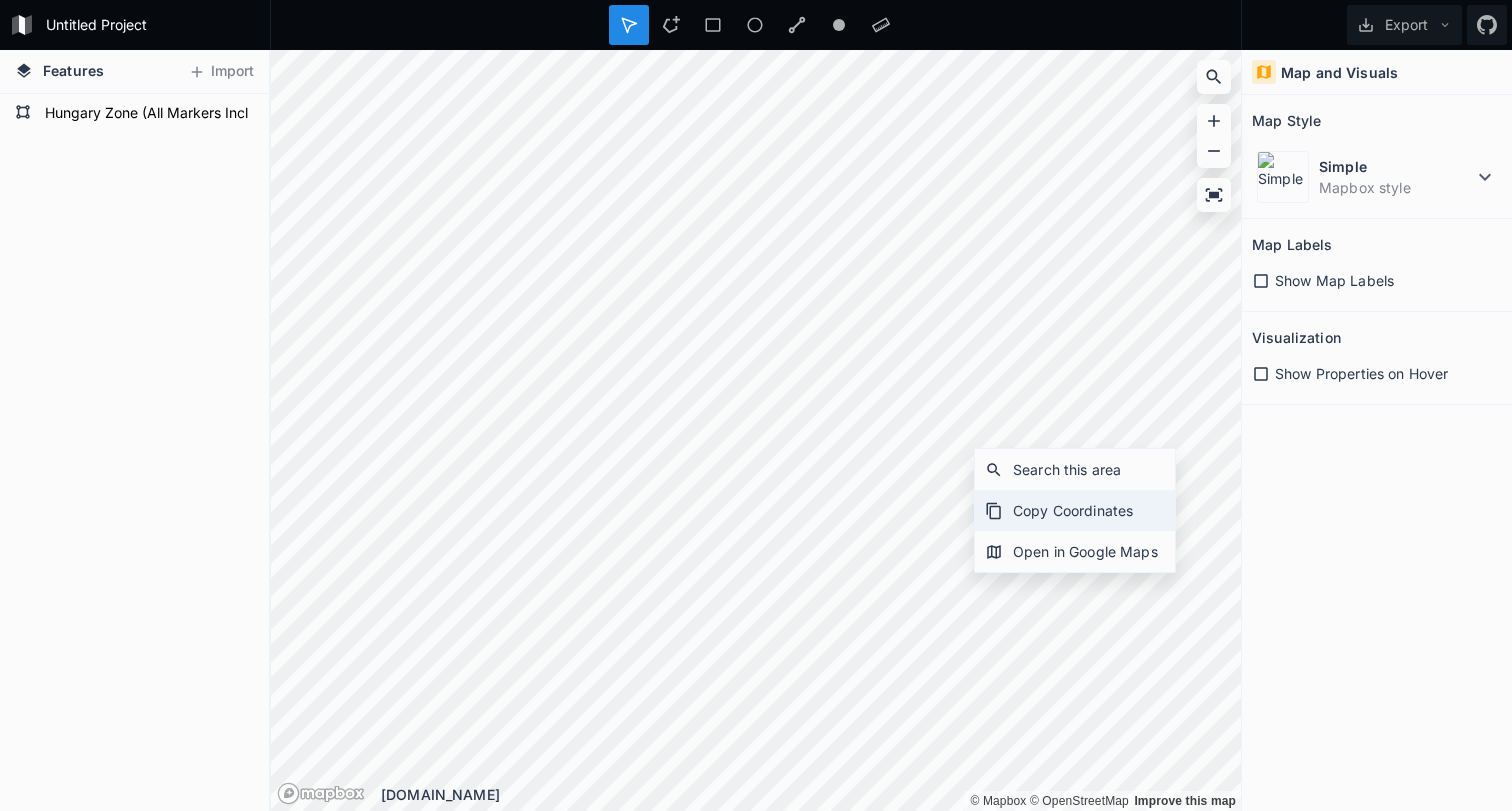 click on "Copy Coordinates" 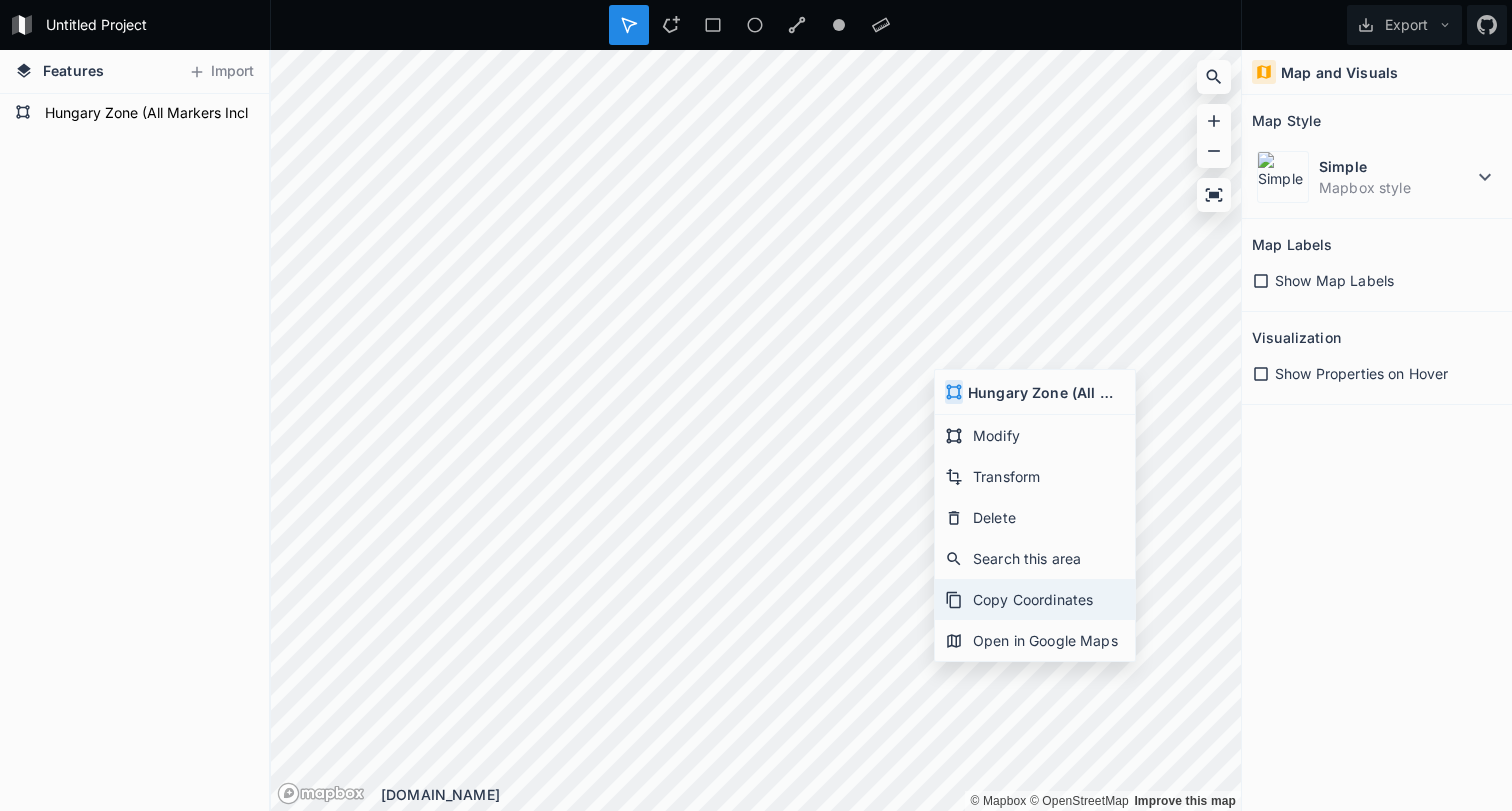 click on "Copy Coordinates" 